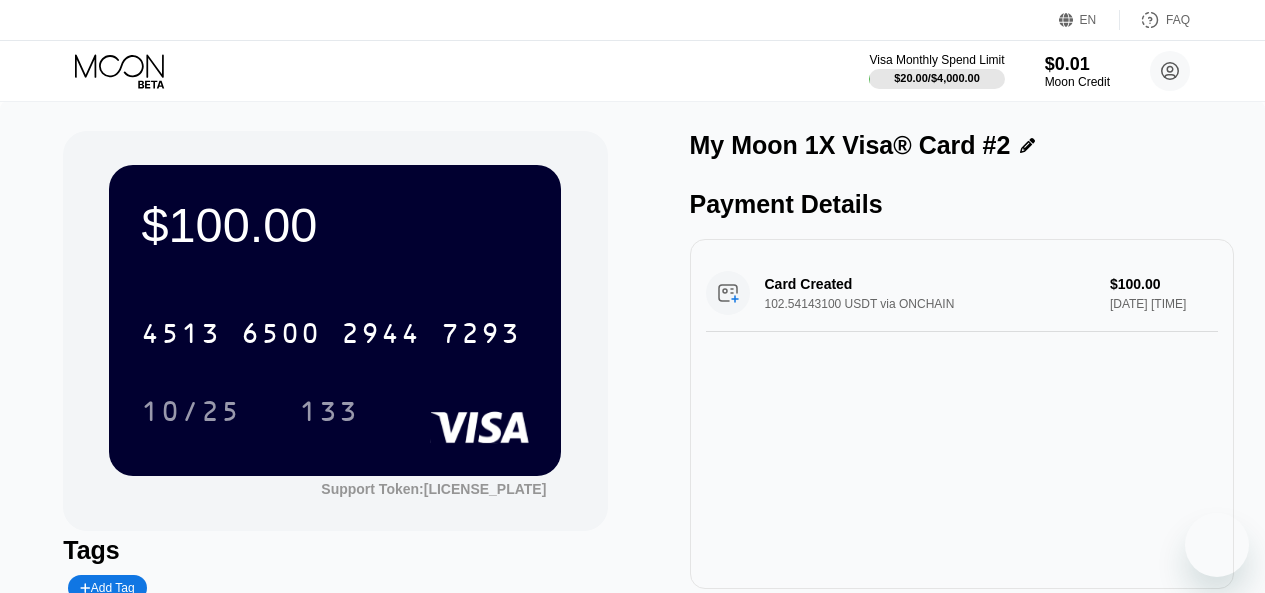 scroll, scrollTop: 0, scrollLeft: 0, axis: both 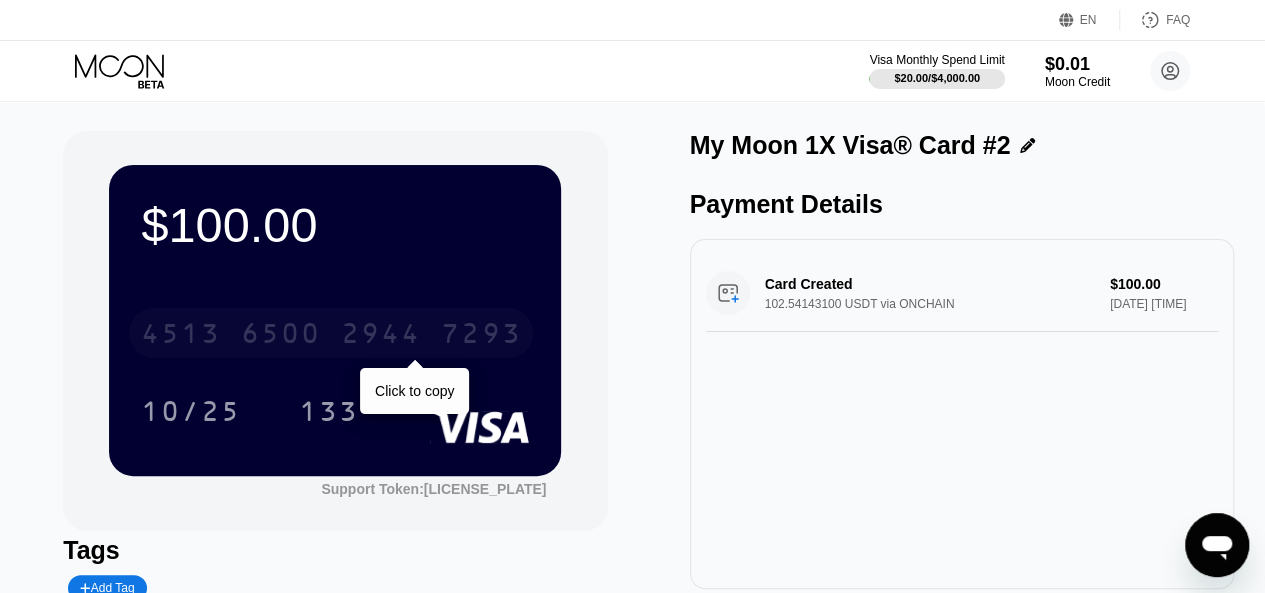 click on "2944" at bounding box center [381, 336] 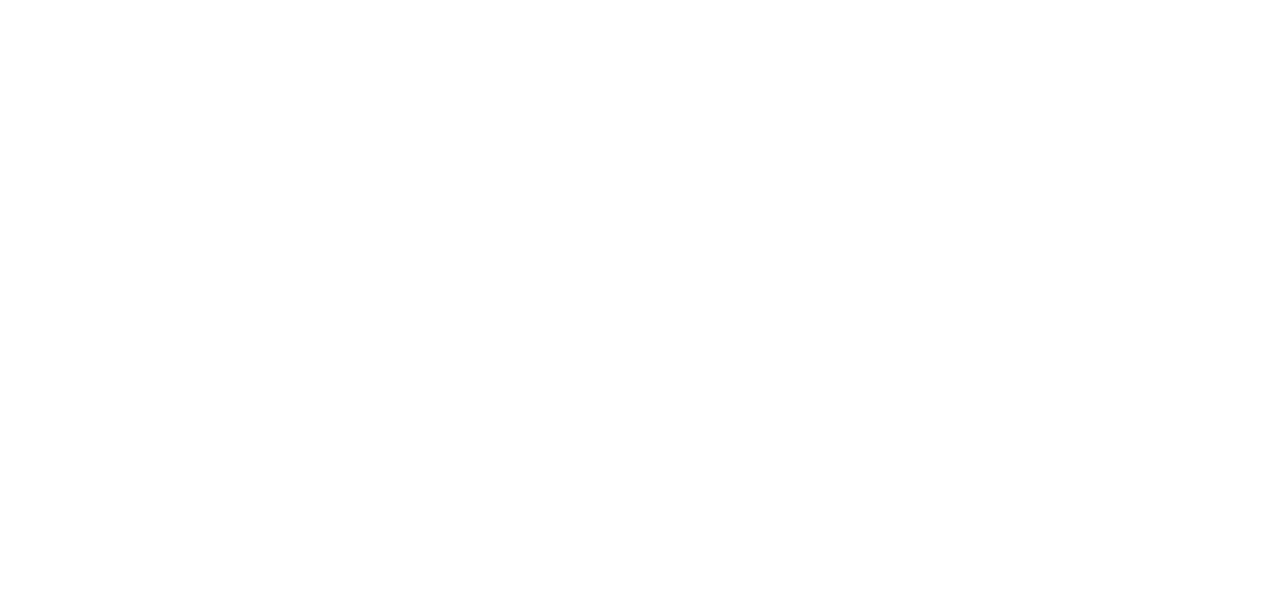 scroll, scrollTop: 0, scrollLeft: 0, axis: both 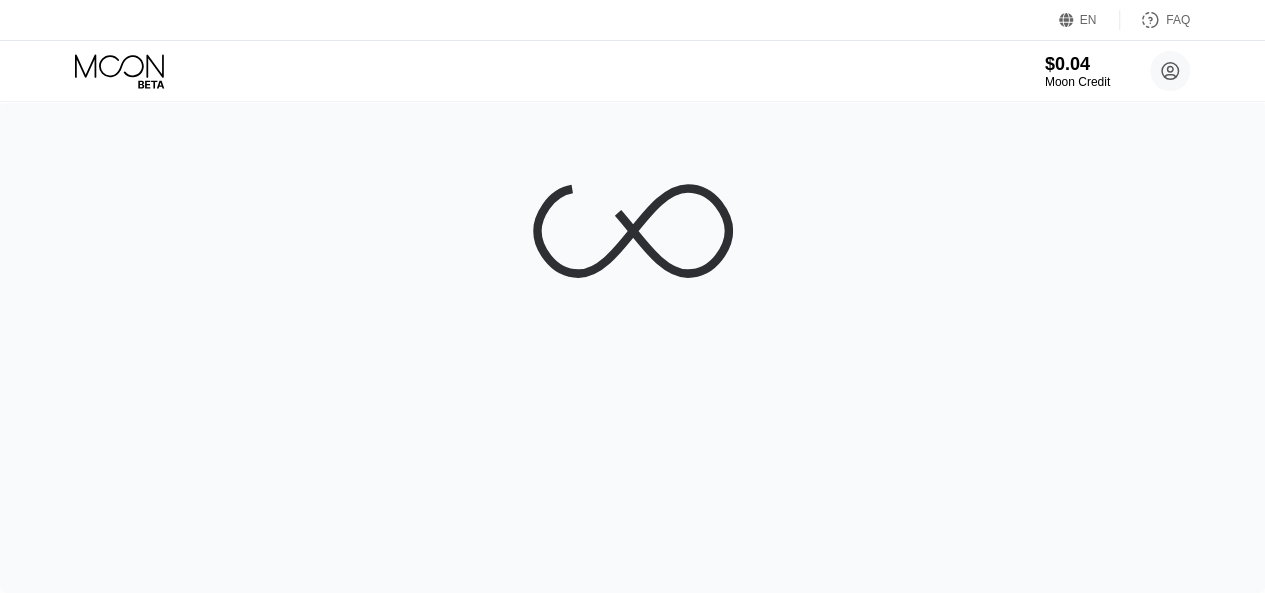 click at bounding box center (632, 347) 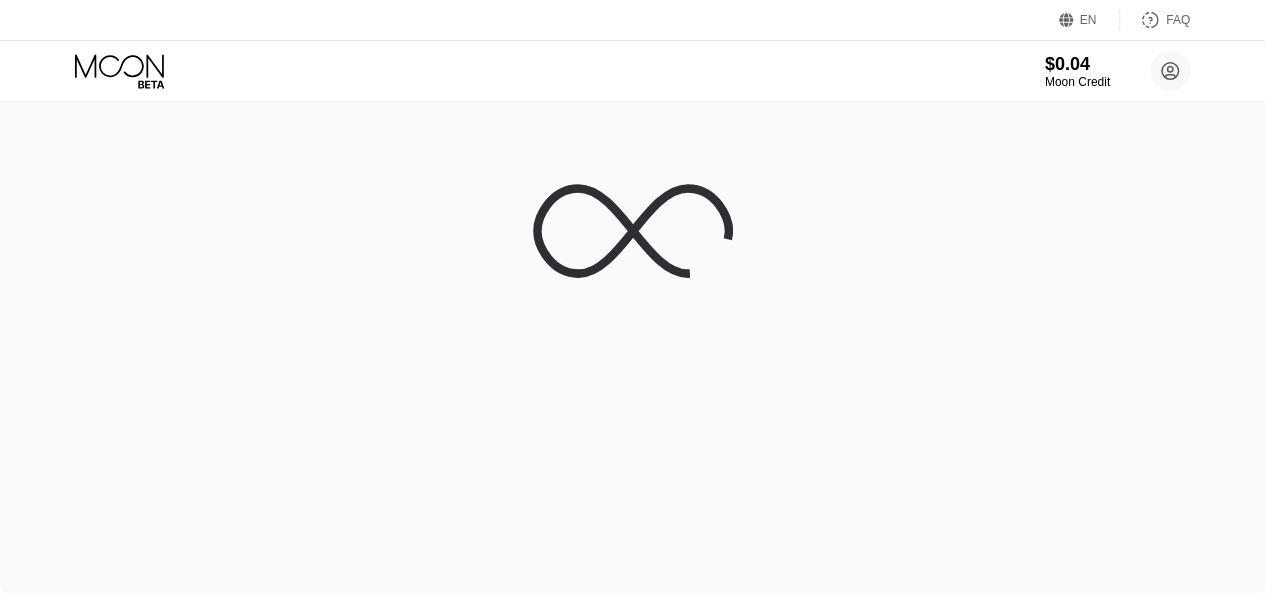 click at bounding box center [632, 347] 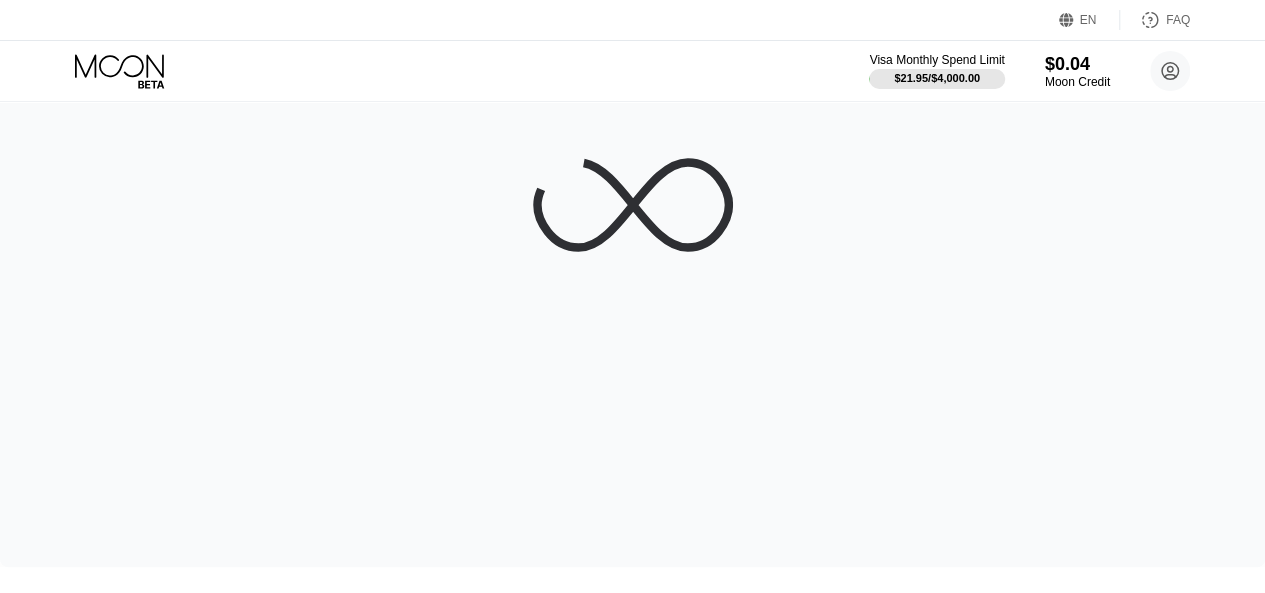 scroll, scrollTop: 0, scrollLeft: 0, axis: both 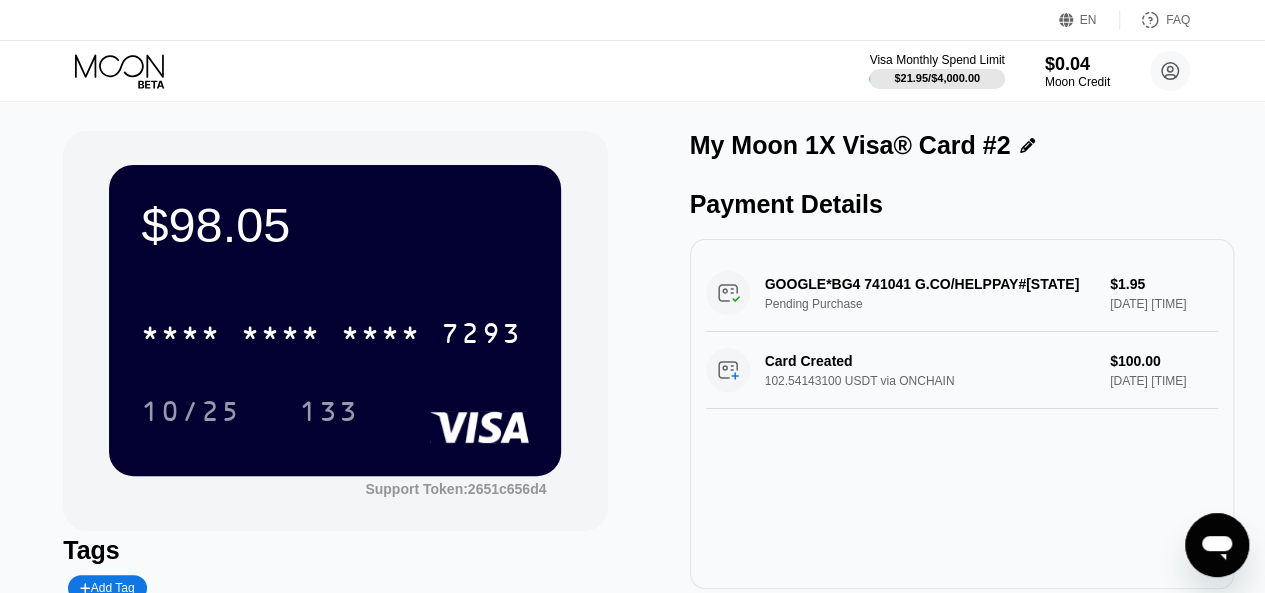 drag, startPoint x: 902, startPoint y: 299, endPoint x: 858, endPoint y: 299, distance: 44 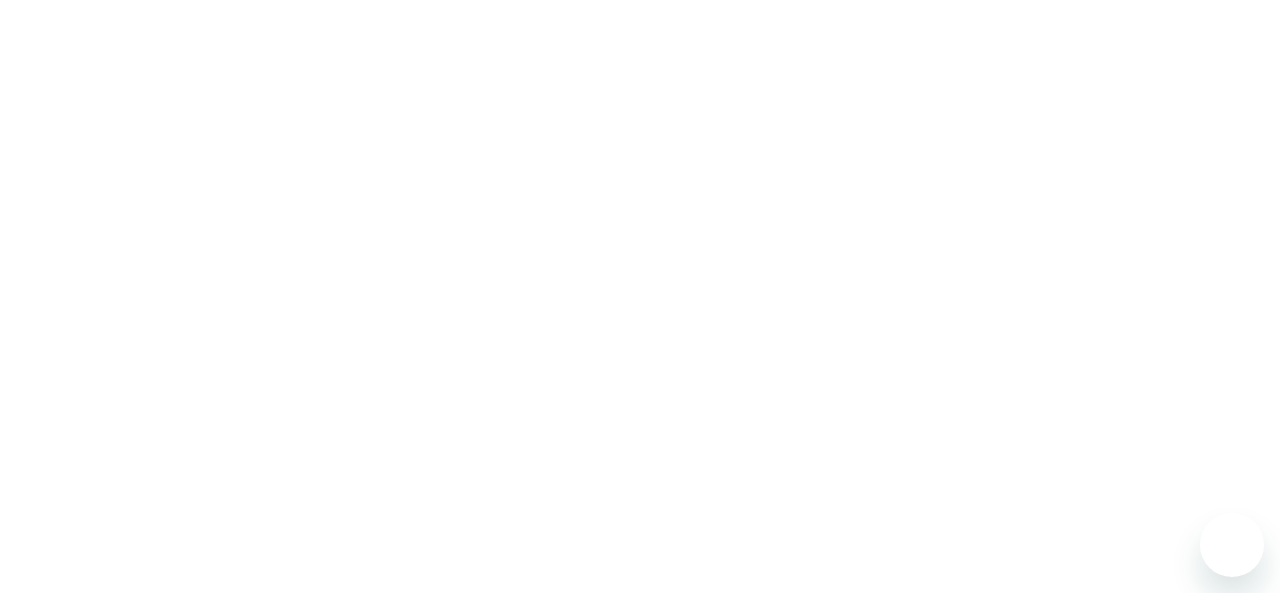 scroll, scrollTop: 0, scrollLeft: 0, axis: both 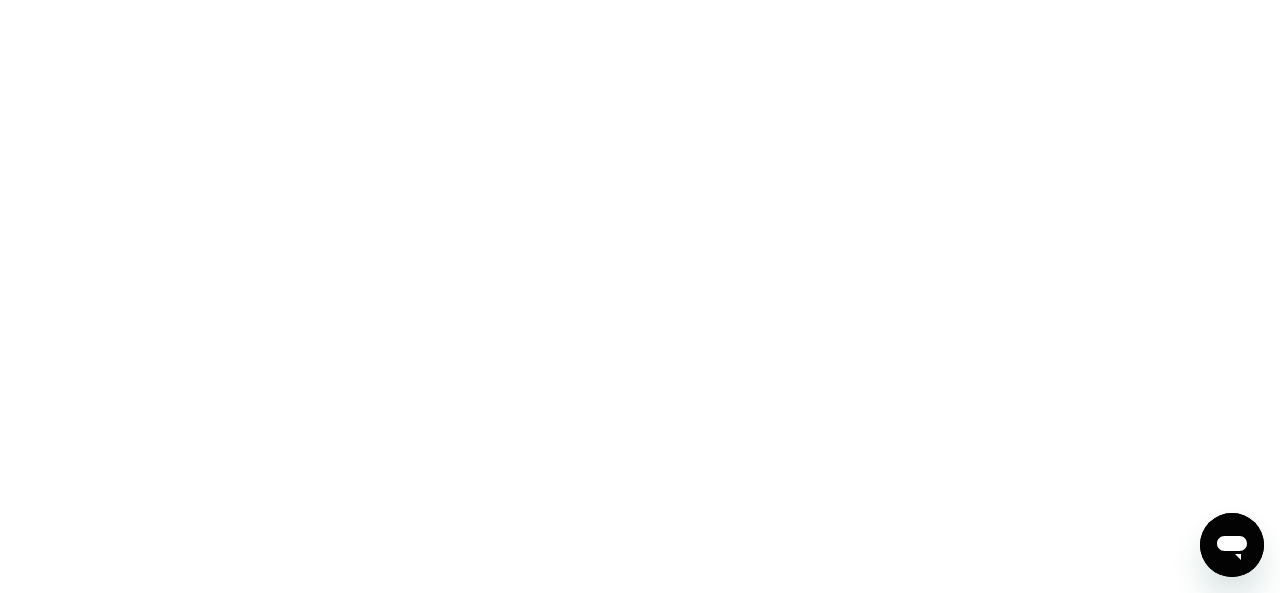 click at bounding box center (640, 296) 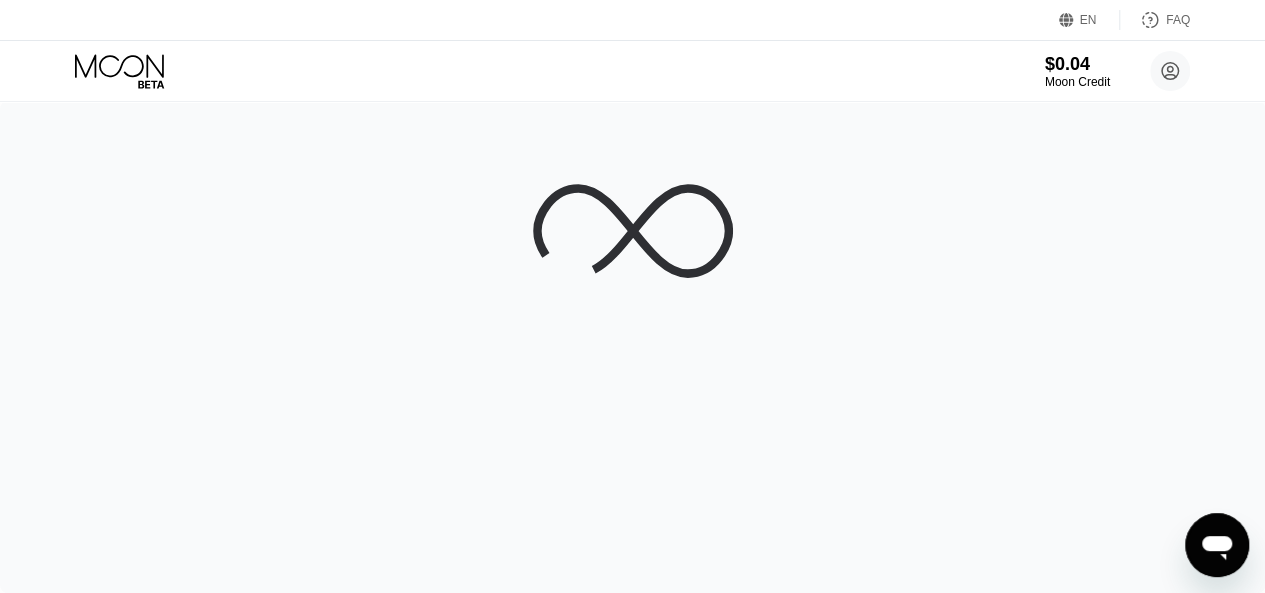 click at bounding box center [632, 347] 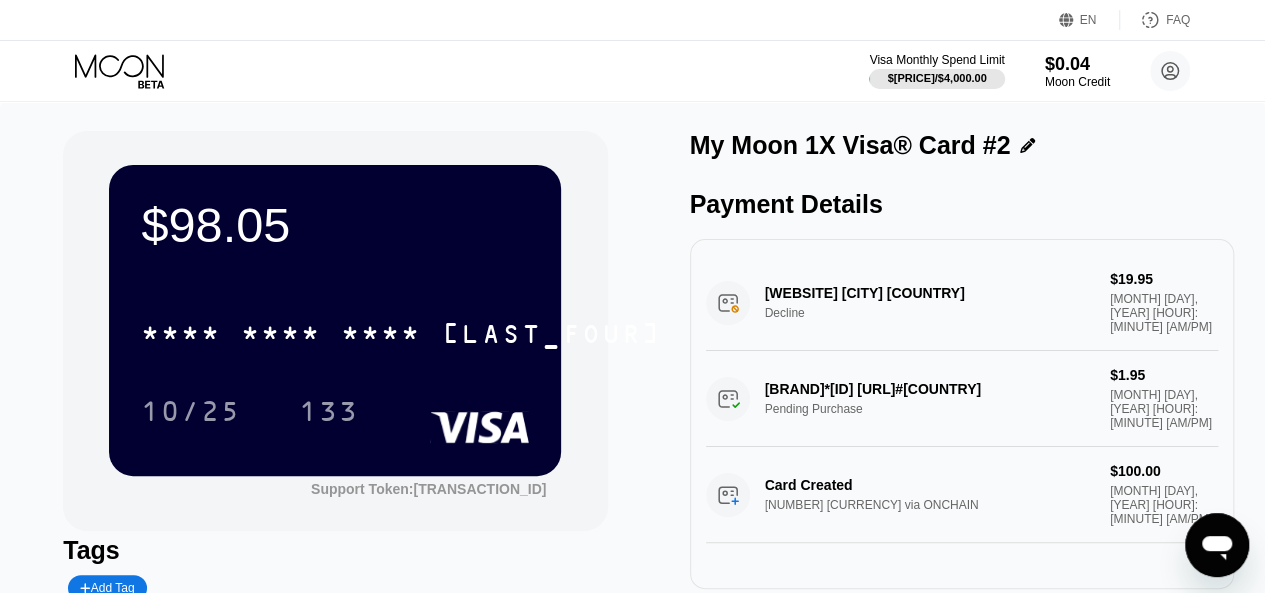 click on "$98.05 * * * * * * * * * * * * 7293 10/25 133 Support Token:  2651c656d4 Tags  Add Tag Mark as used My Moon 1X Visa® Card #2 Payment Details SPOKEO.COM               PASADENA     US Decline $19.95 Aug 06, 2025 6:51 AM GOOGLE*BG4 741041        G.CO/HELPPAY#US Pending Purchase $1.95 Aug 06, 2025 6:50 AM Card Created 102.54143100 USDT via ONCHAIN $100.00 Aug 06, 2025 3:49 AM" at bounding box center (632, 402) 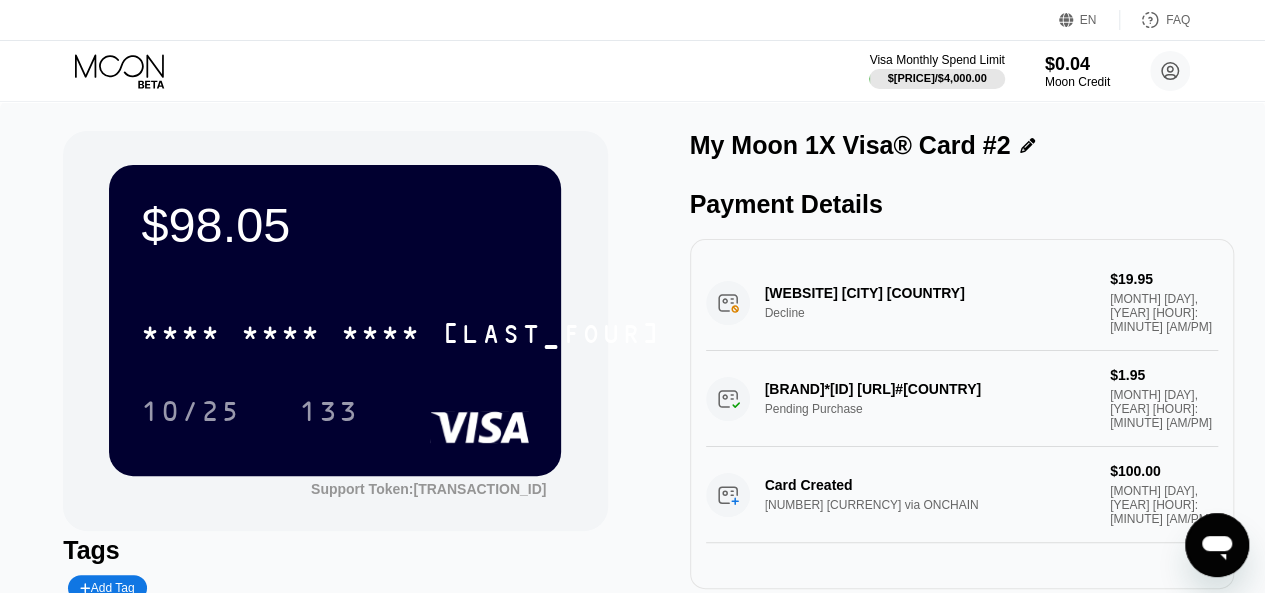 click on "SPOKEO.COM               PASADENA     US Decline $19.95 Aug 06, 2025 6:51 AM" at bounding box center [962, 303] 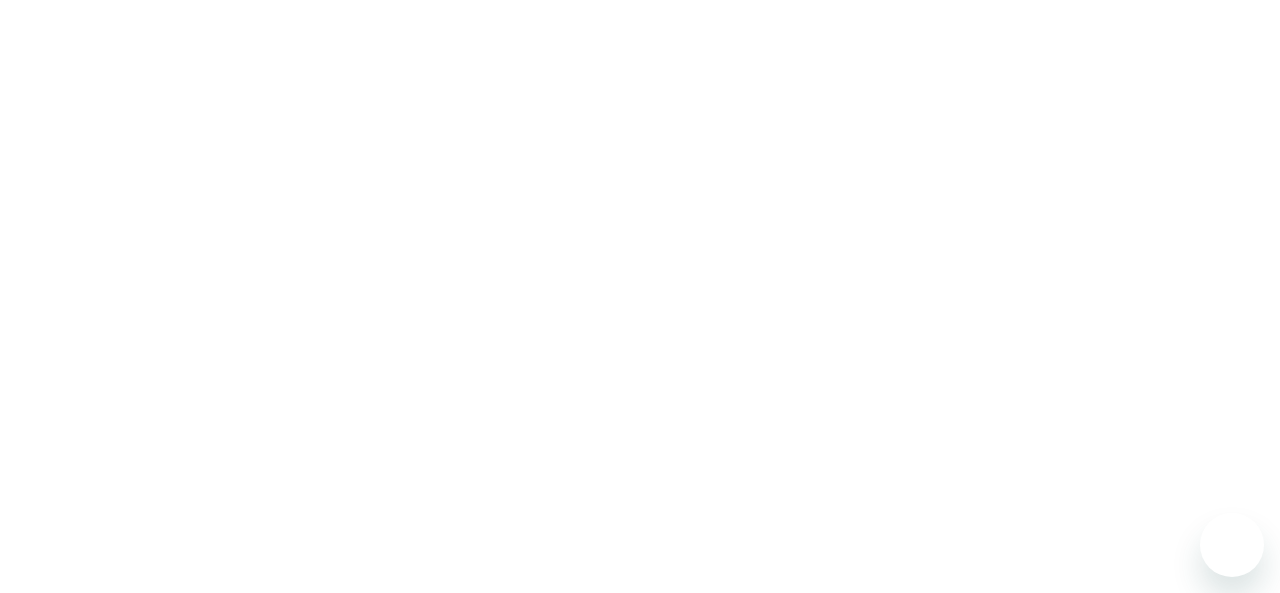 scroll, scrollTop: 0, scrollLeft: 0, axis: both 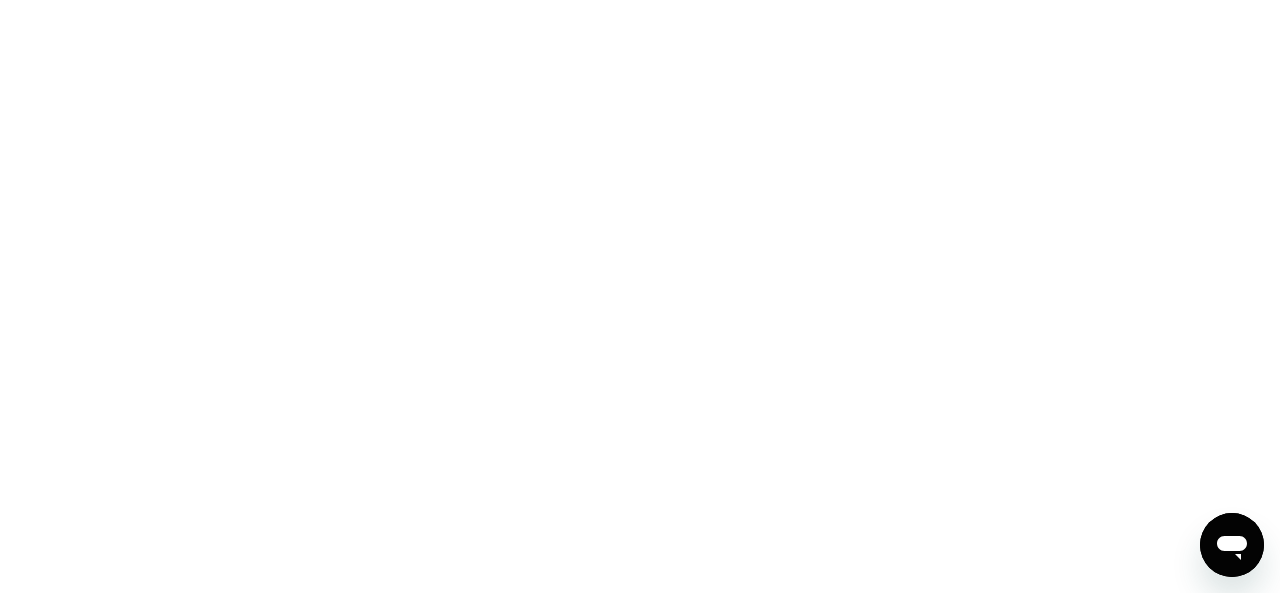 click at bounding box center (640, 296) 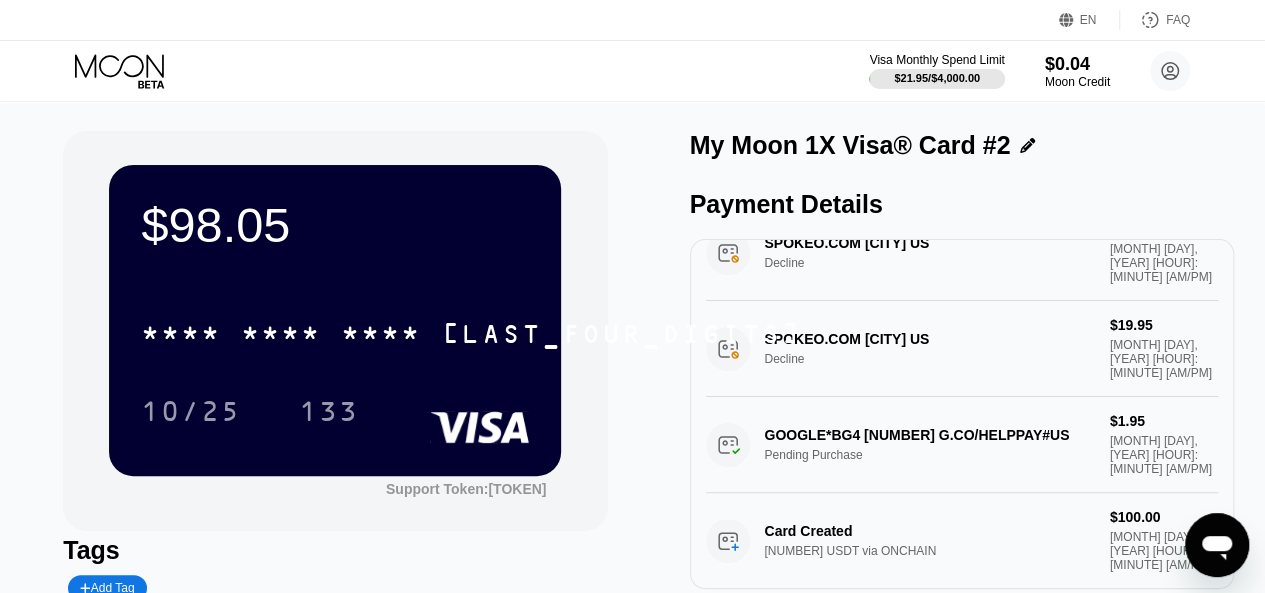 scroll, scrollTop: 0, scrollLeft: 0, axis: both 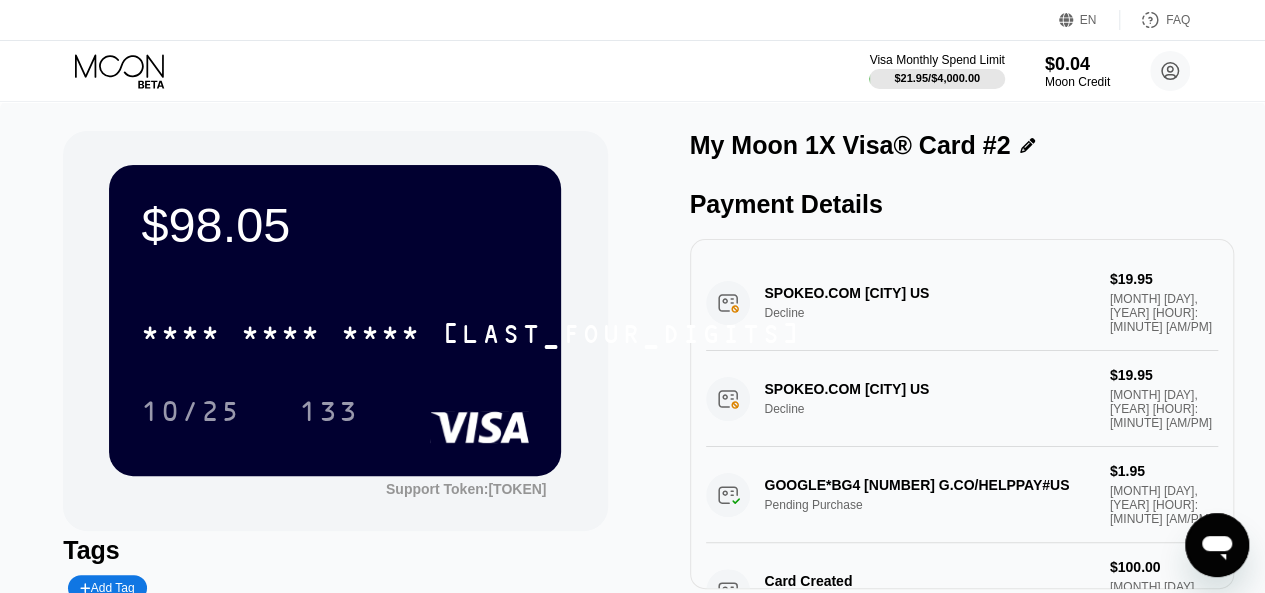 click on "SPOKEO.COM               [CITY]     US Decline $19.95 [MONTH] [DAY], [YEAR] [HOUR]:[MINUTE] [AM/PM]" at bounding box center [962, 303] 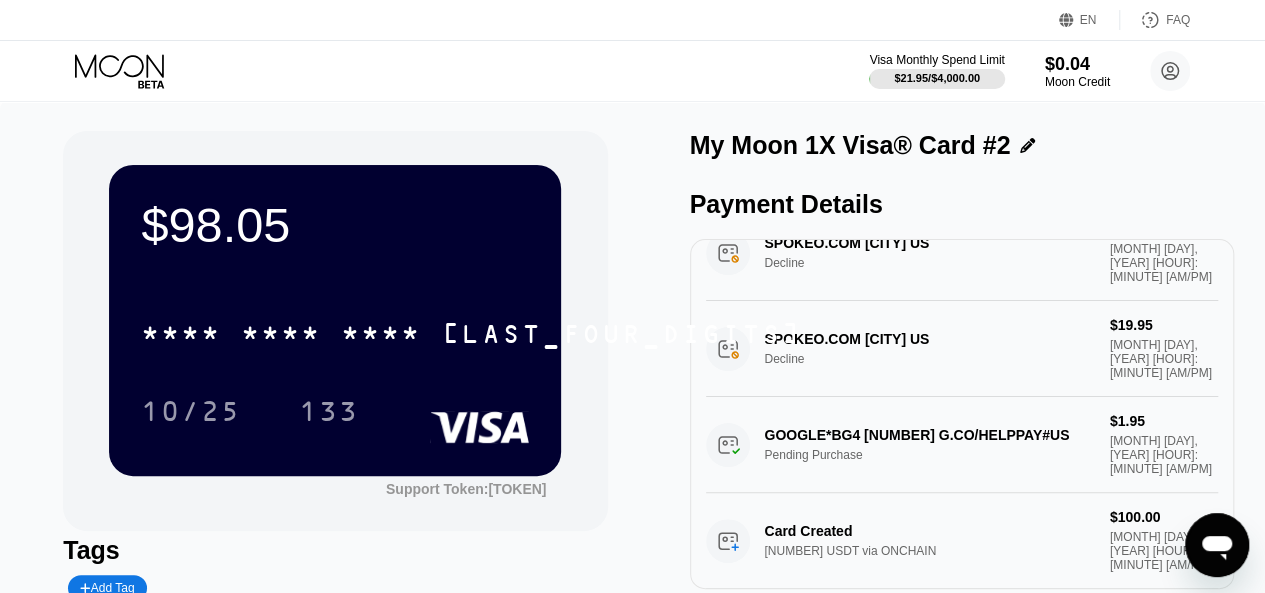 scroll, scrollTop: 0, scrollLeft: 0, axis: both 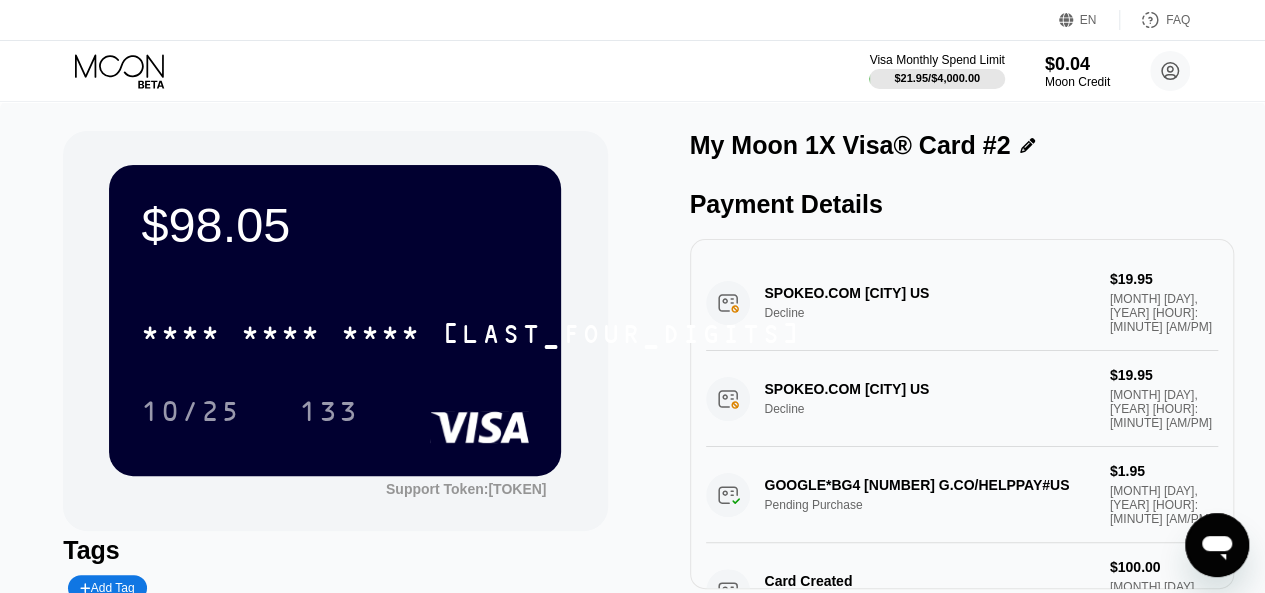 click on "$98.05" at bounding box center (335, 225) 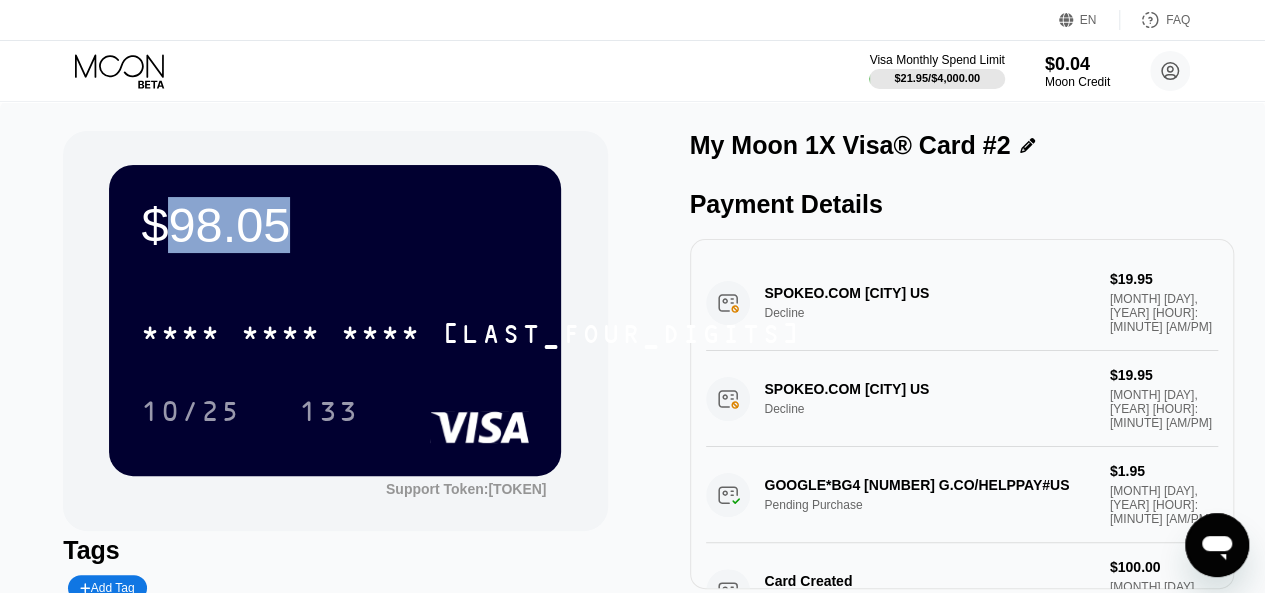 click on "$98.05" at bounding box center (335, 225) 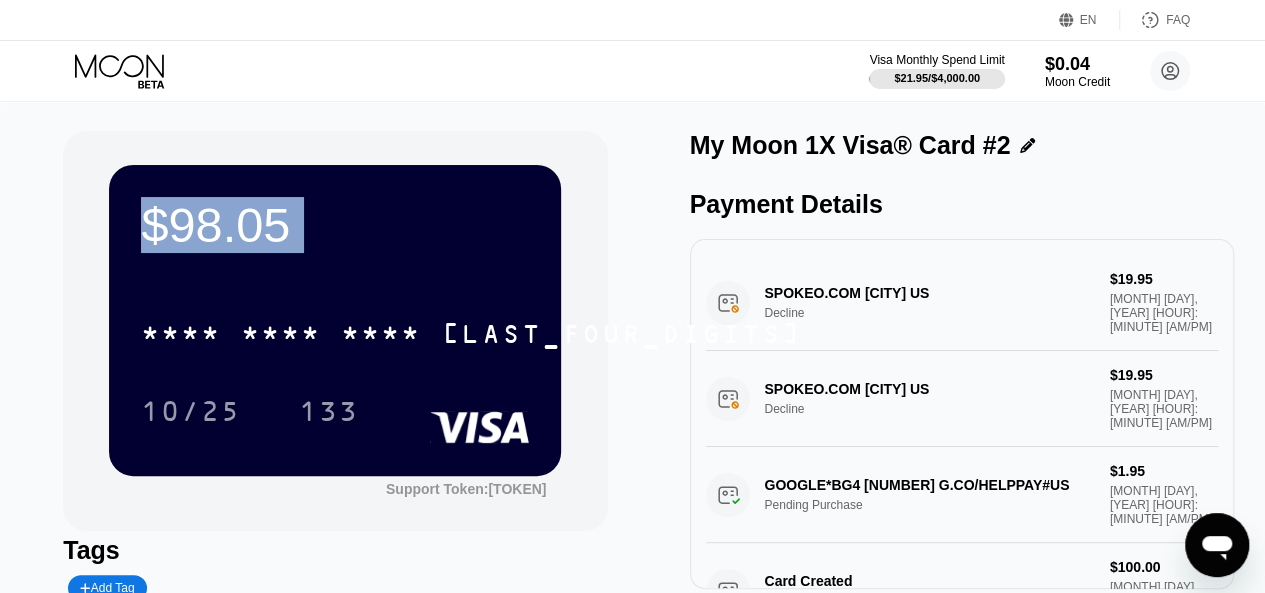 click on "$98.05" at bounding box center [335, 225] 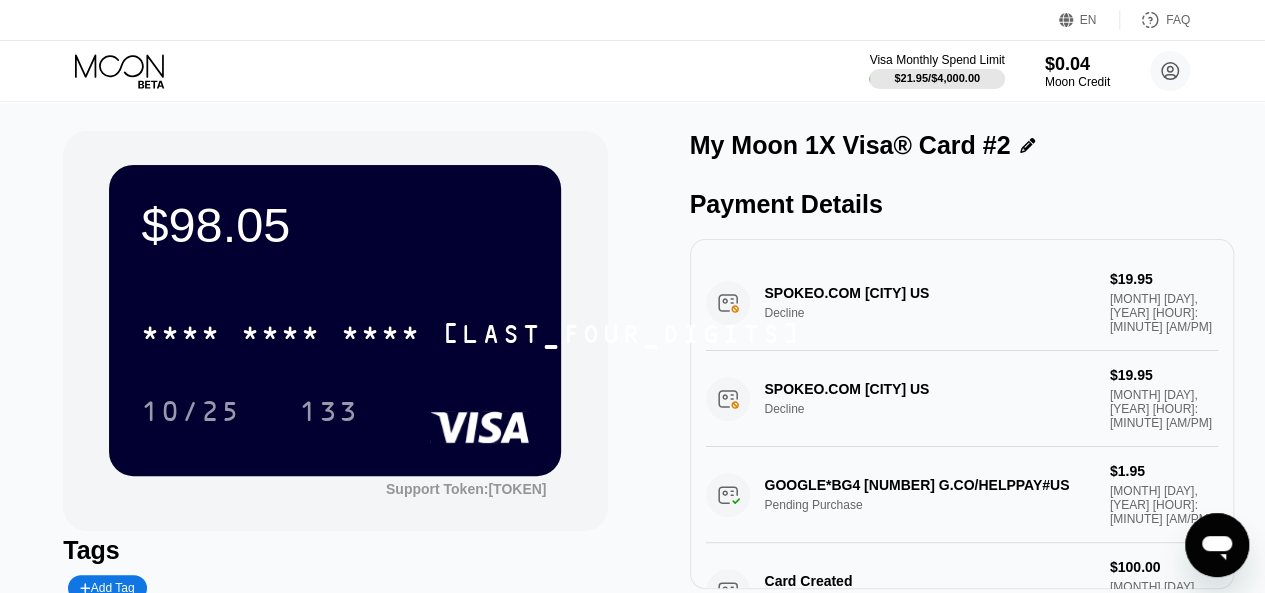 click on "Visa Monthly Spend Limit $21.95 / $4,000.00 $0.04 Moon Credit sunnyleone777@pm.me  Home Settings Support Careers About Us Log out Privacy policy Terms" at bounding box center [632, 71] 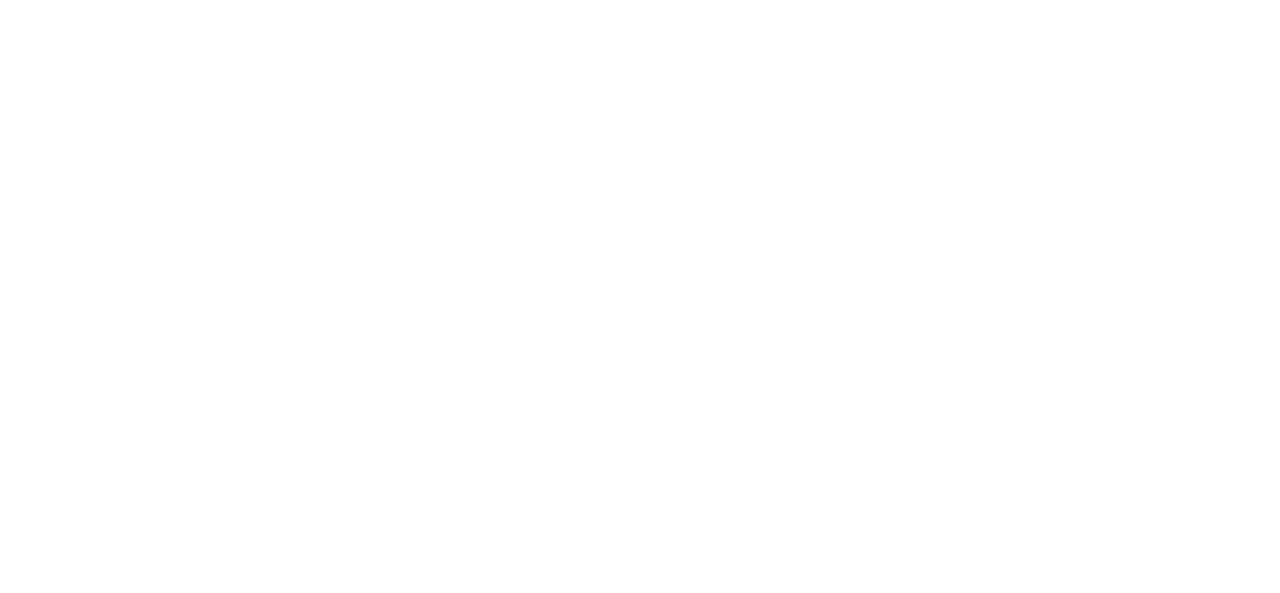 scroll, scrollTop: 0, scrollLeft: 0, axis: both 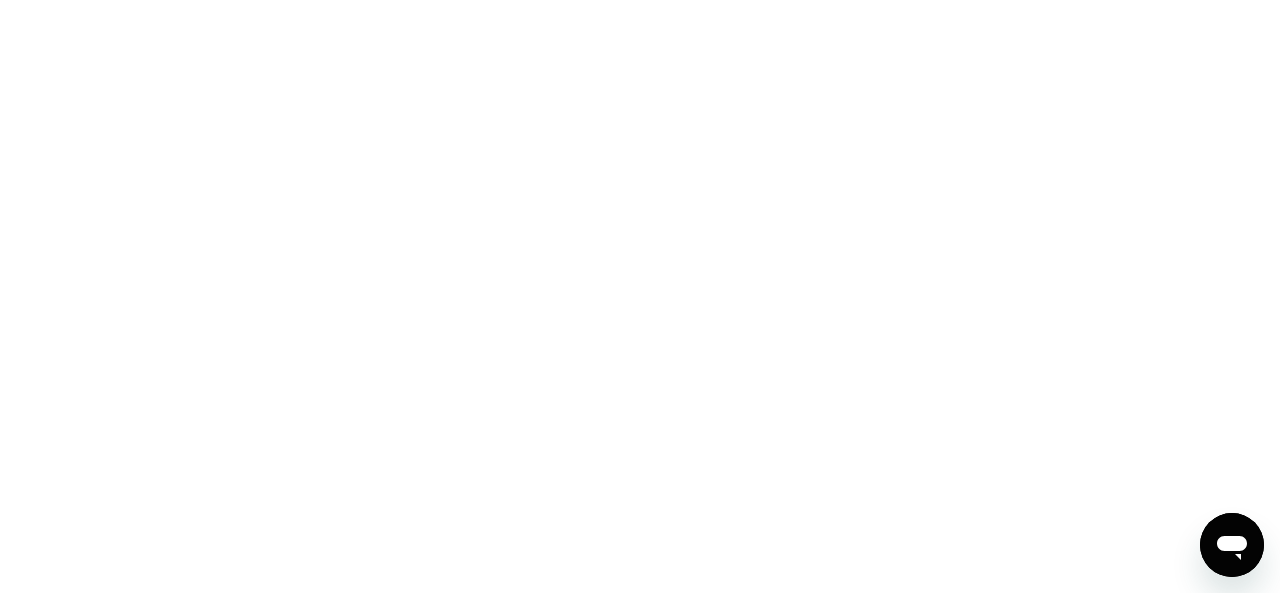 click at bounding box center (640, 296) 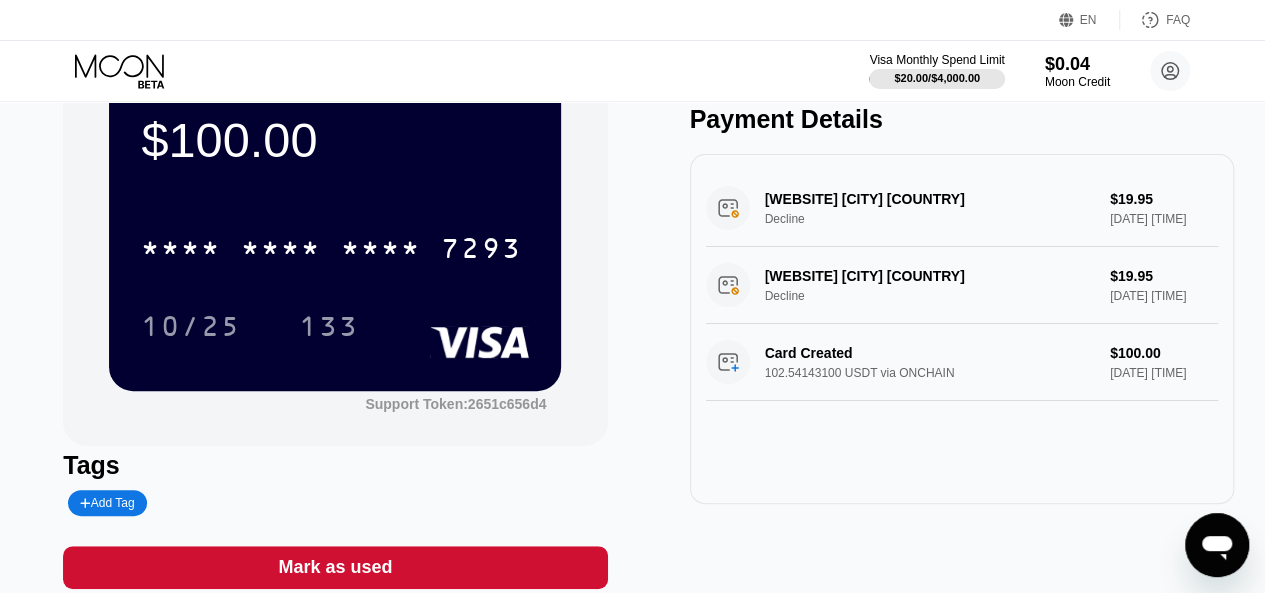 scroll, scrollTop: 84, scrollLeft: 0, axis: vertical 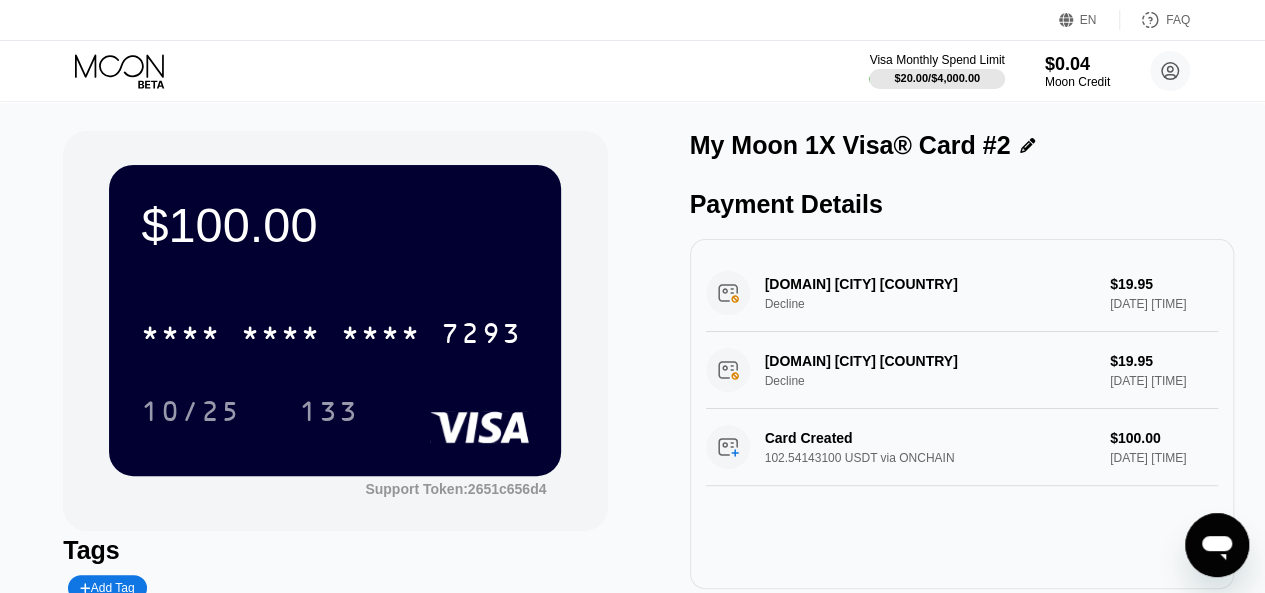 click 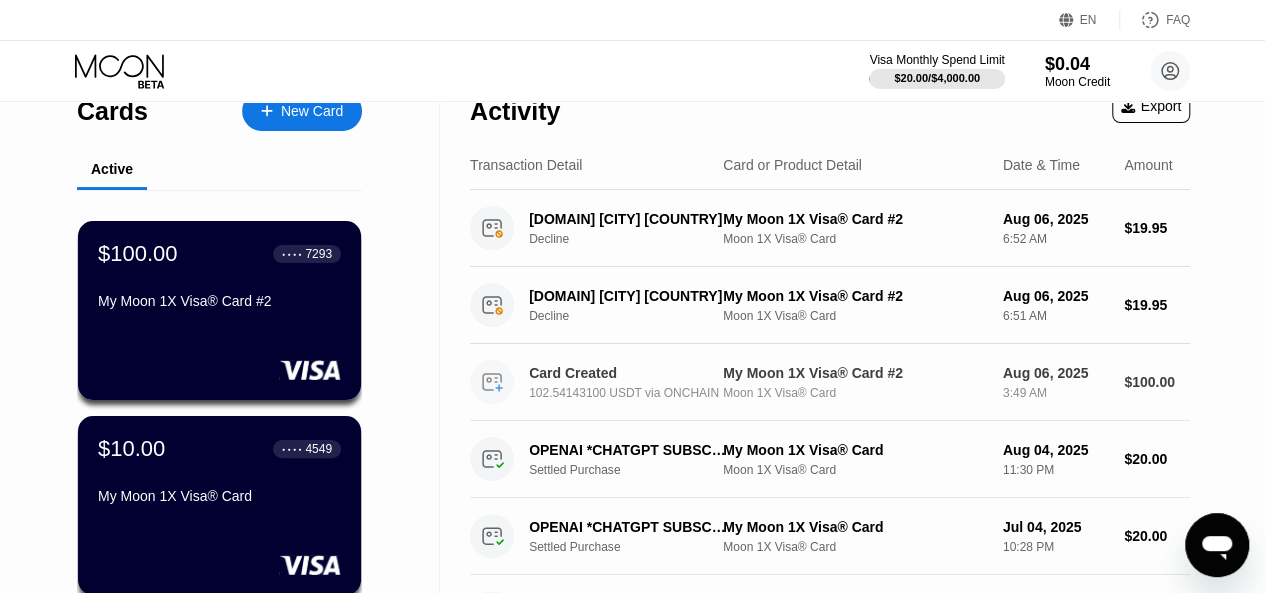 scroll, scrollTop: 0, scrollLeft: 0, axis: both 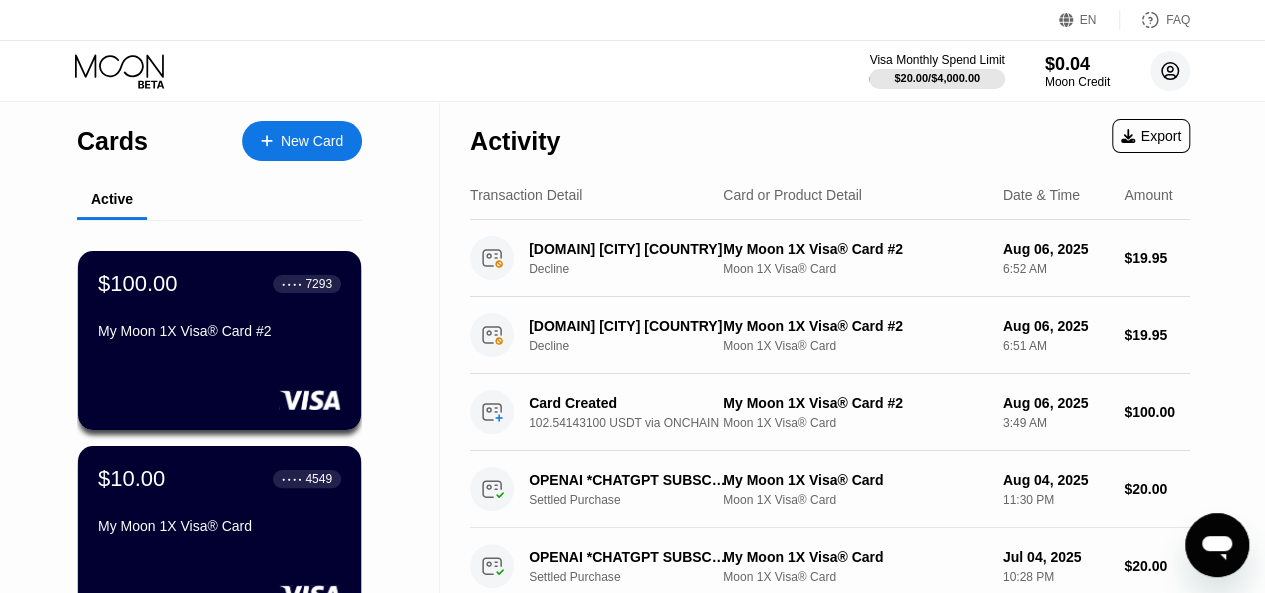 click 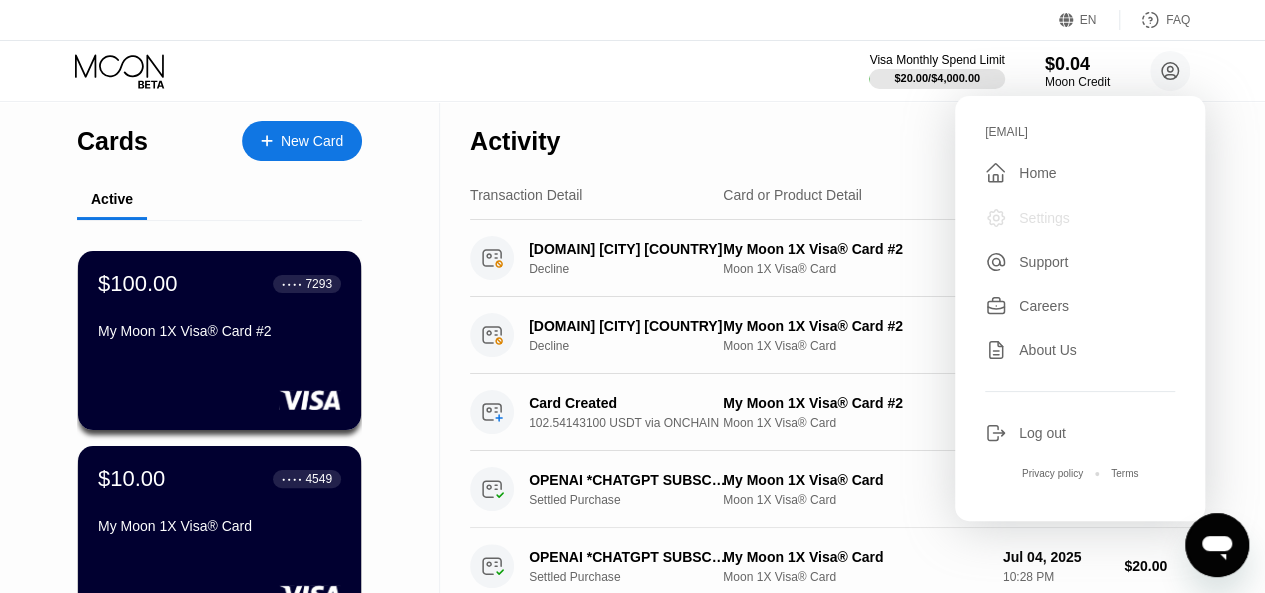 click on "Settings" at bounding box center (1044, 218) 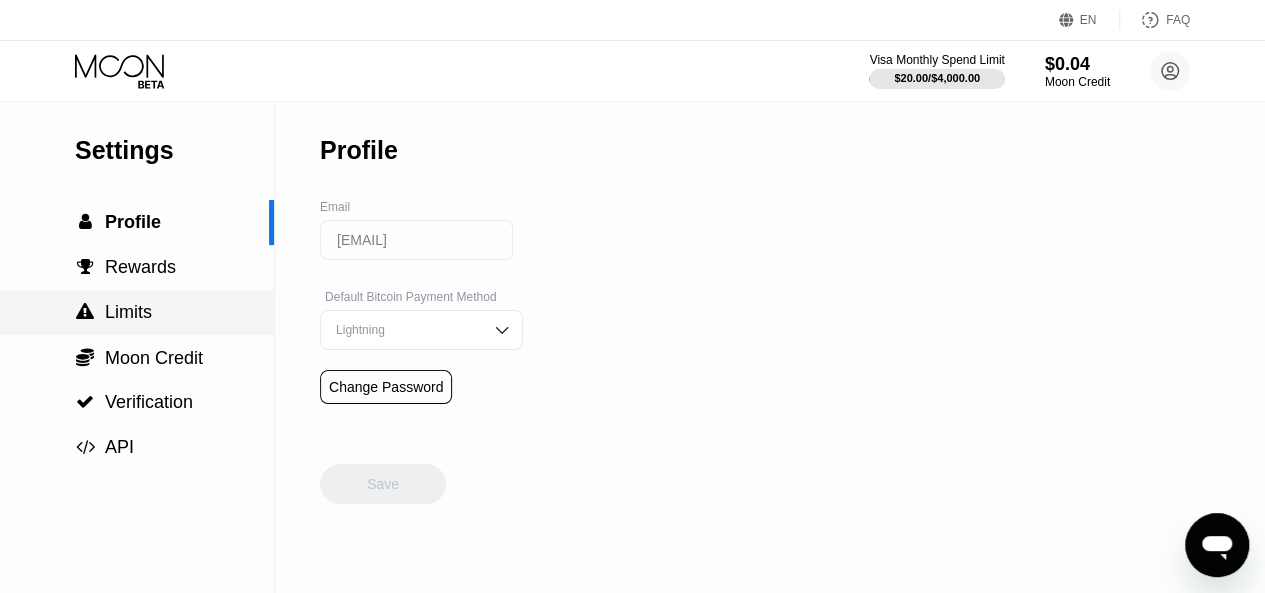 click on " Limits" at bounding box center [137, 312] 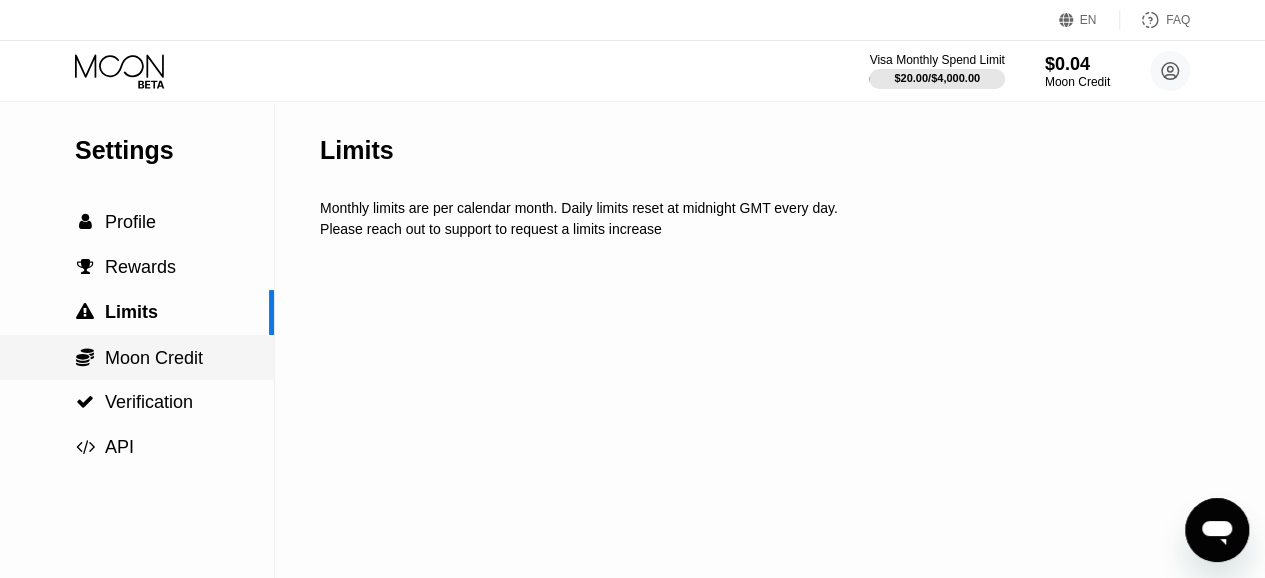 click on " Moon Credit" at bounding box center [137, 358] 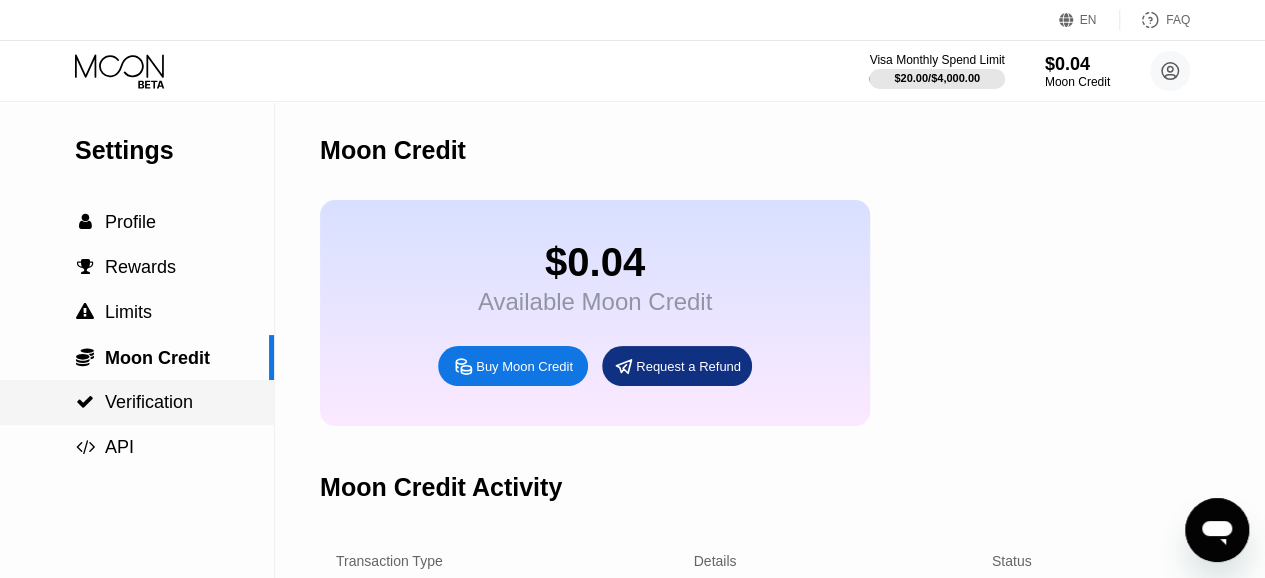 click on " Verification" at bounding box center [137, 402] 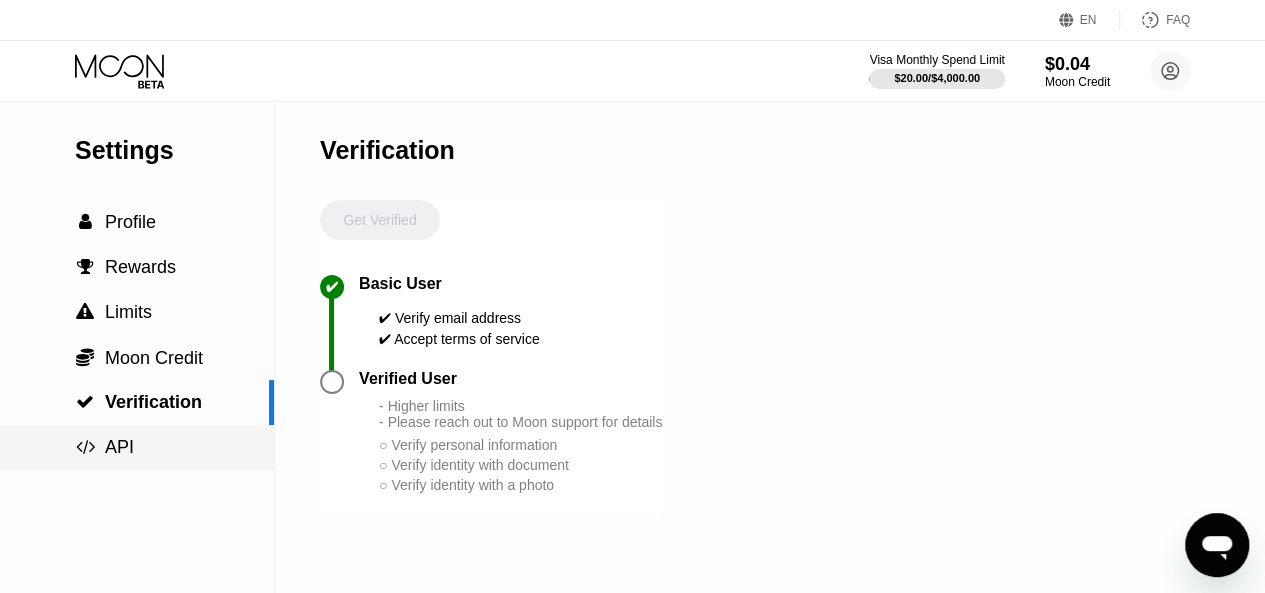click on "API" at bounding box center [119, 447] 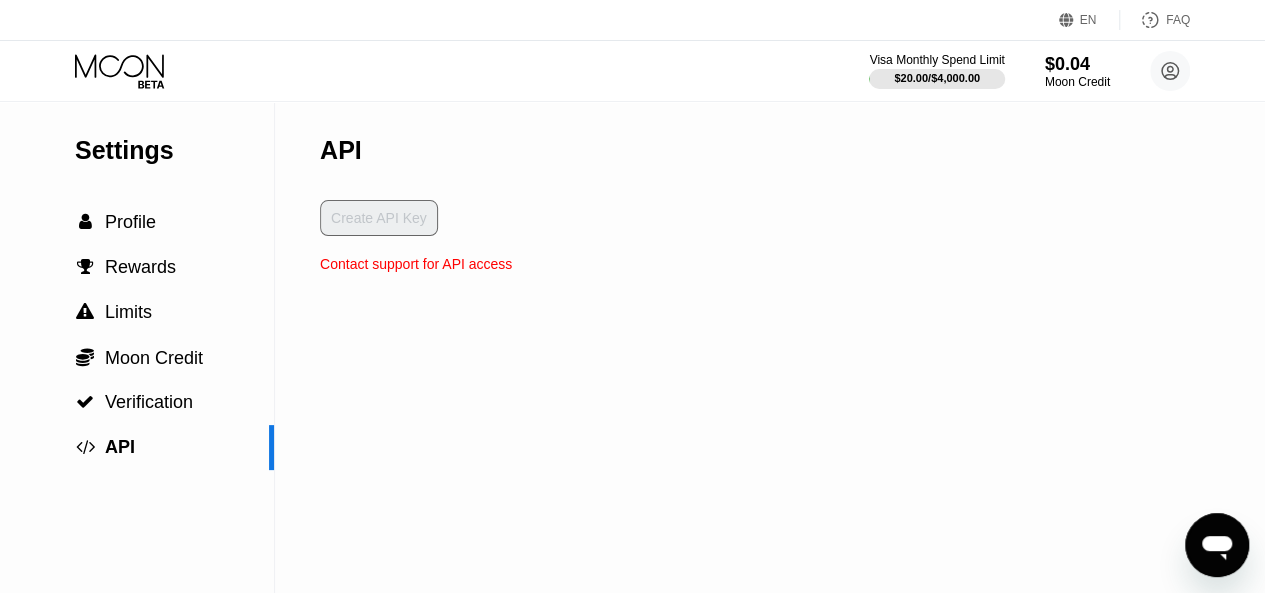 click on "Create API Key" at bounding box center (416, 228) 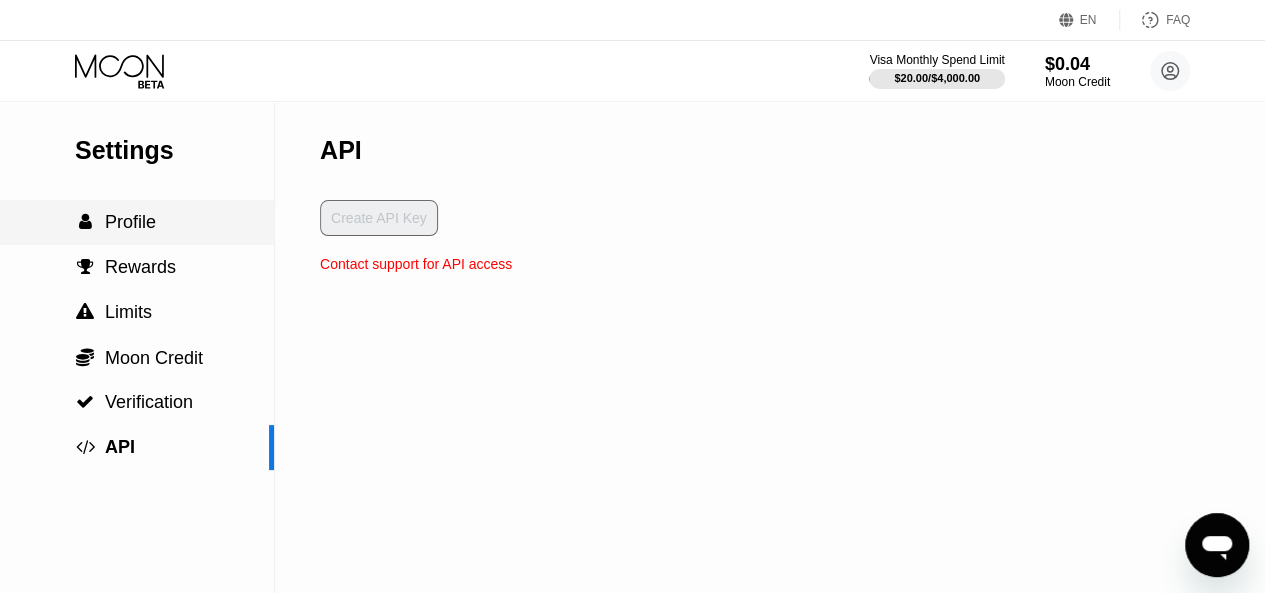 click on " Profile" at bounding box center [137, 222] 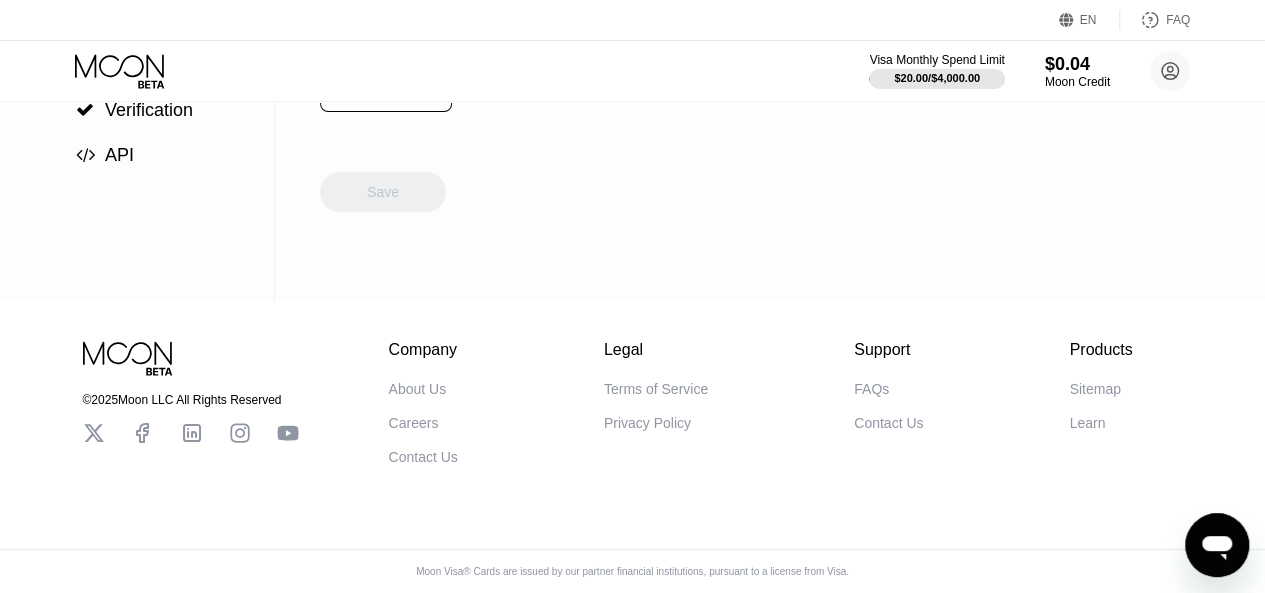 scroll, scrollTop: 0, scrollLeft: 0, axis: both 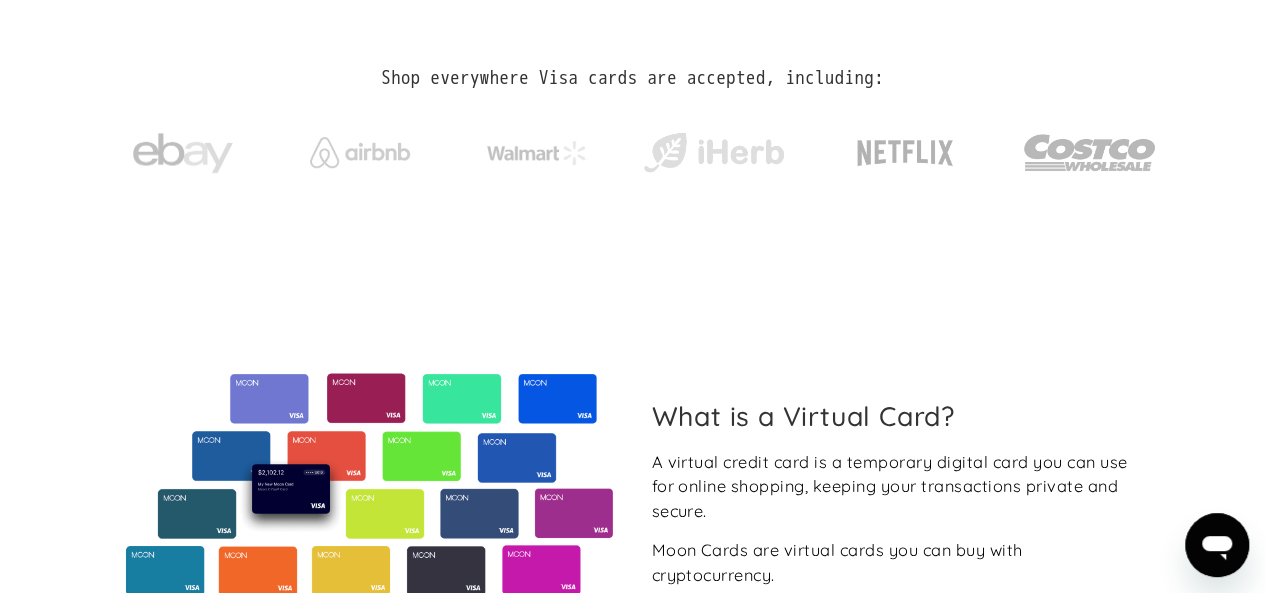 click on "Shop everywhere Visa cards are accepted, including:" at bounding box center [632, 78] 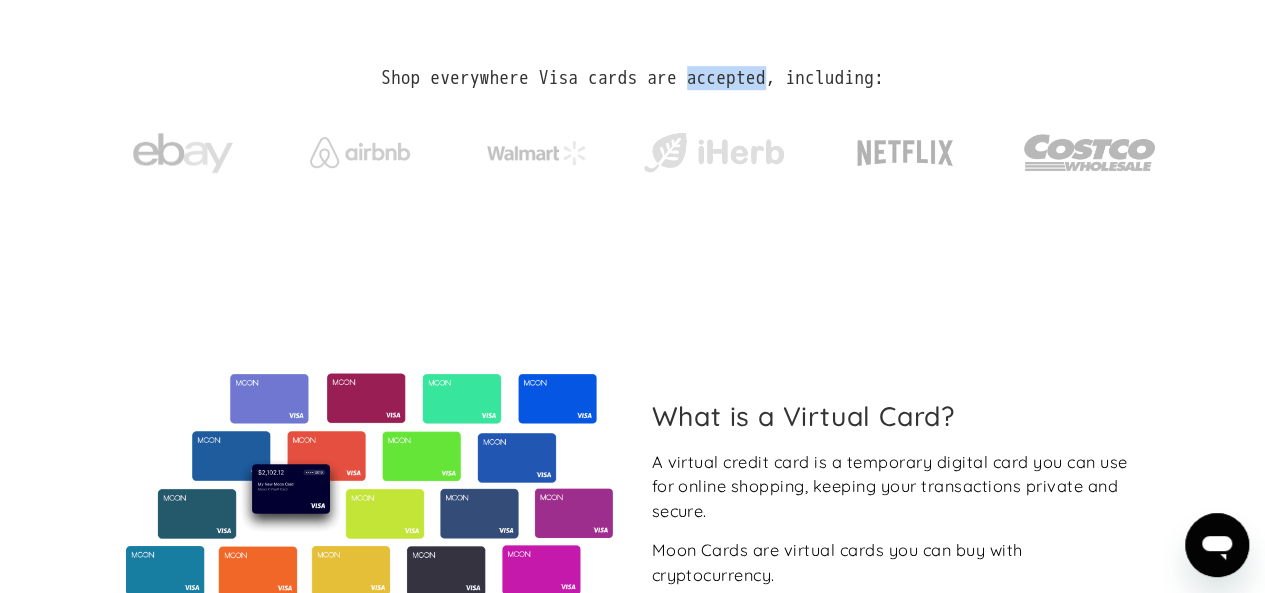 click on "Shop everywhere Visa cards are accepted, including:" at bounding box center [632, 78] 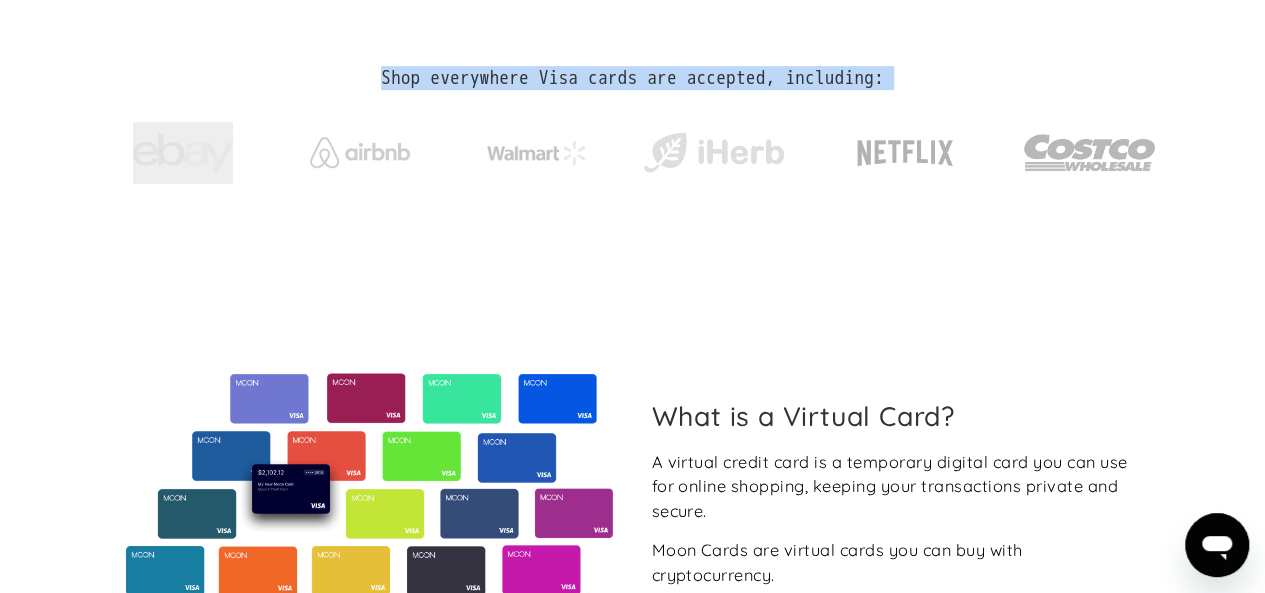 click on "Shop everywhere Visa cards are accepted, including:" at bounding box center (632, 78) 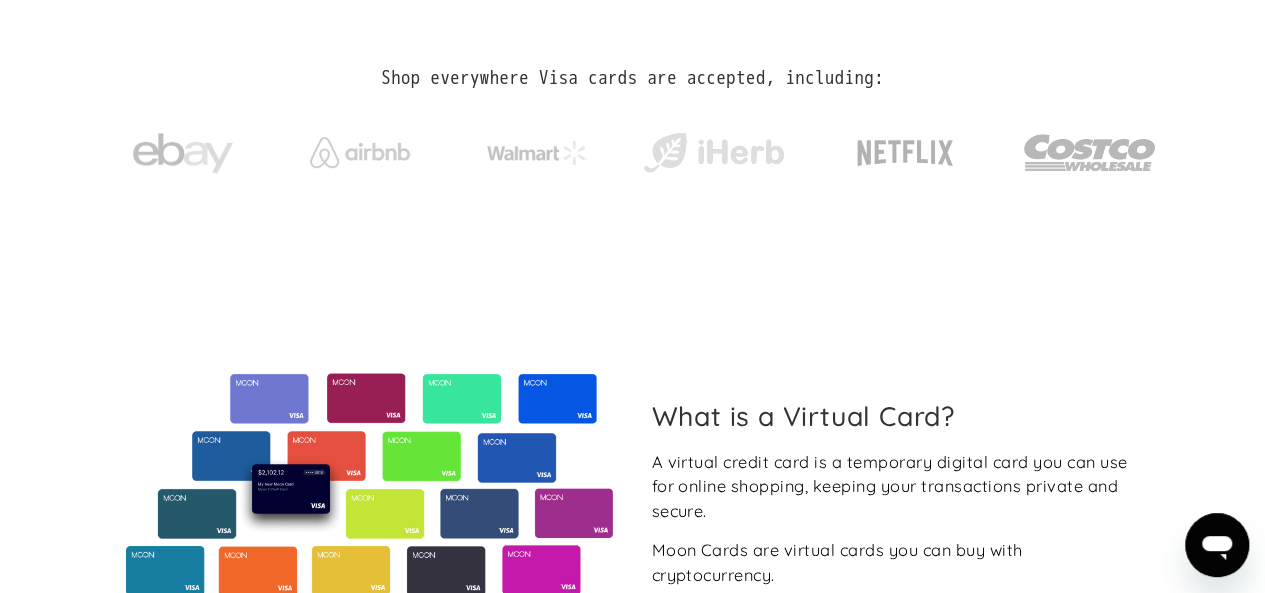 drag, startPoint x: 596, startPoint y: 247, endPoint x: 620, endPoint y: 227, distance: 31.241 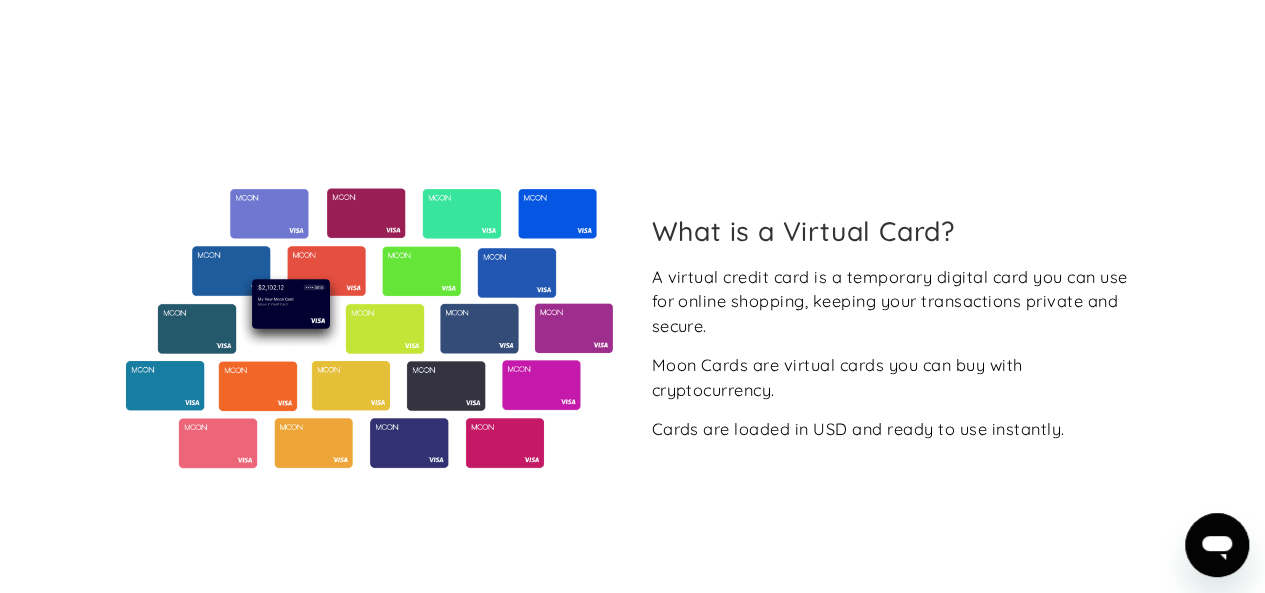 scroll, scrollTop: 729, scrollLeft: 0, axis: vertical 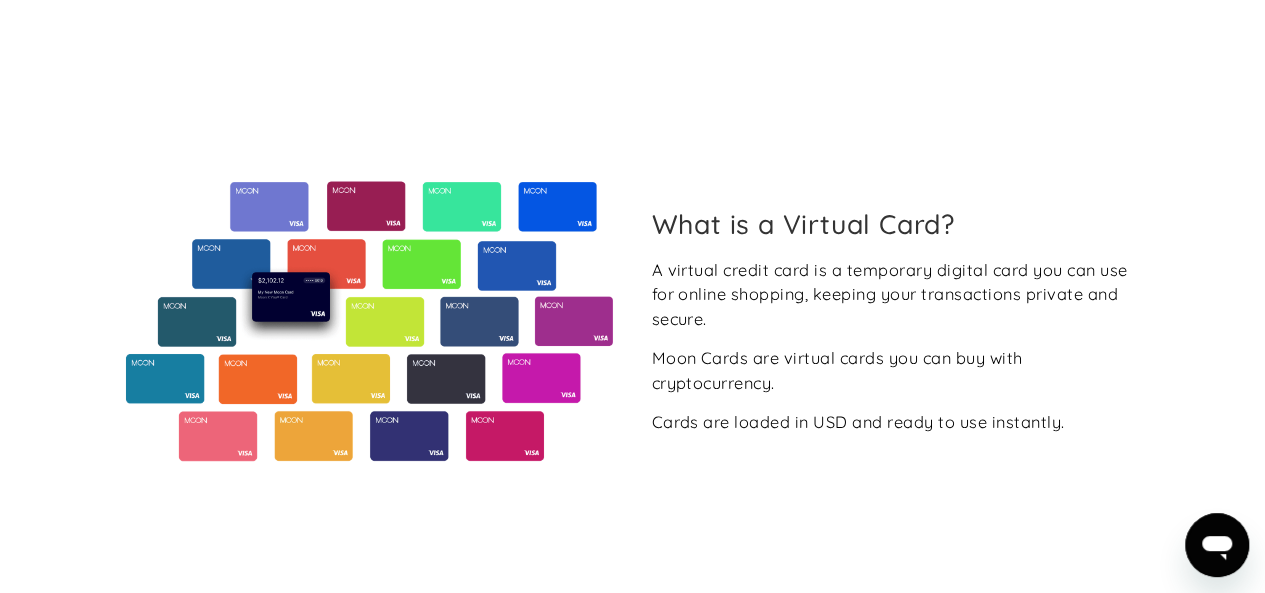 click on "What is a Virtual Card?" at bounding box center (895, 224) 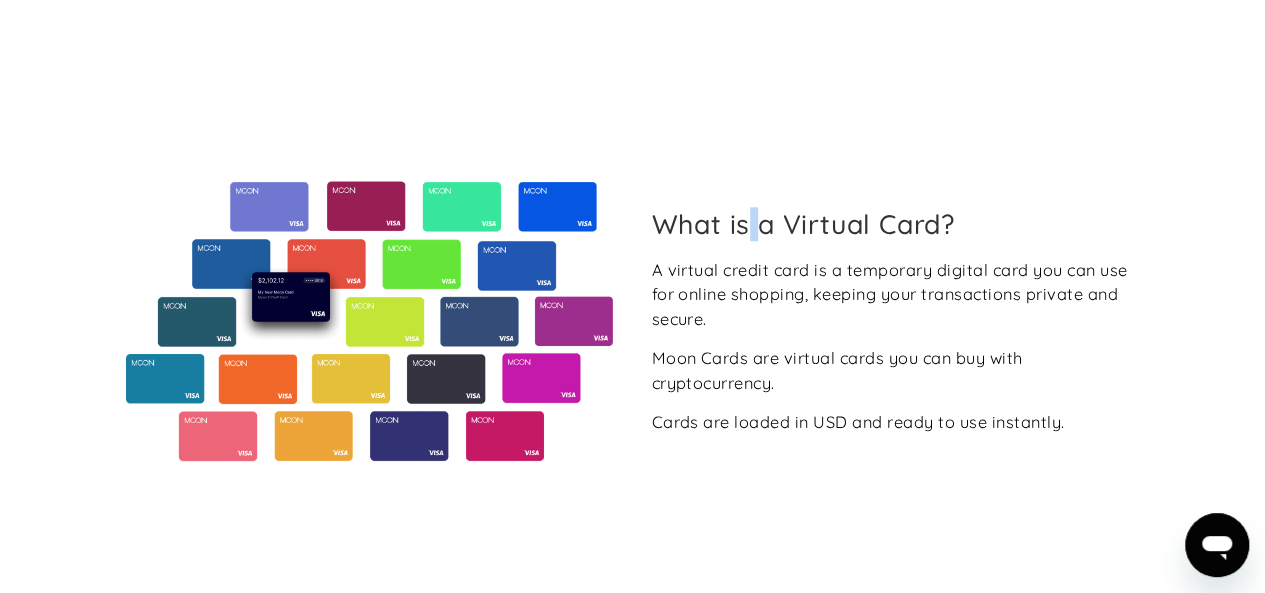 click on "What is a Virtual Card?" at bounding box center (895, 224) 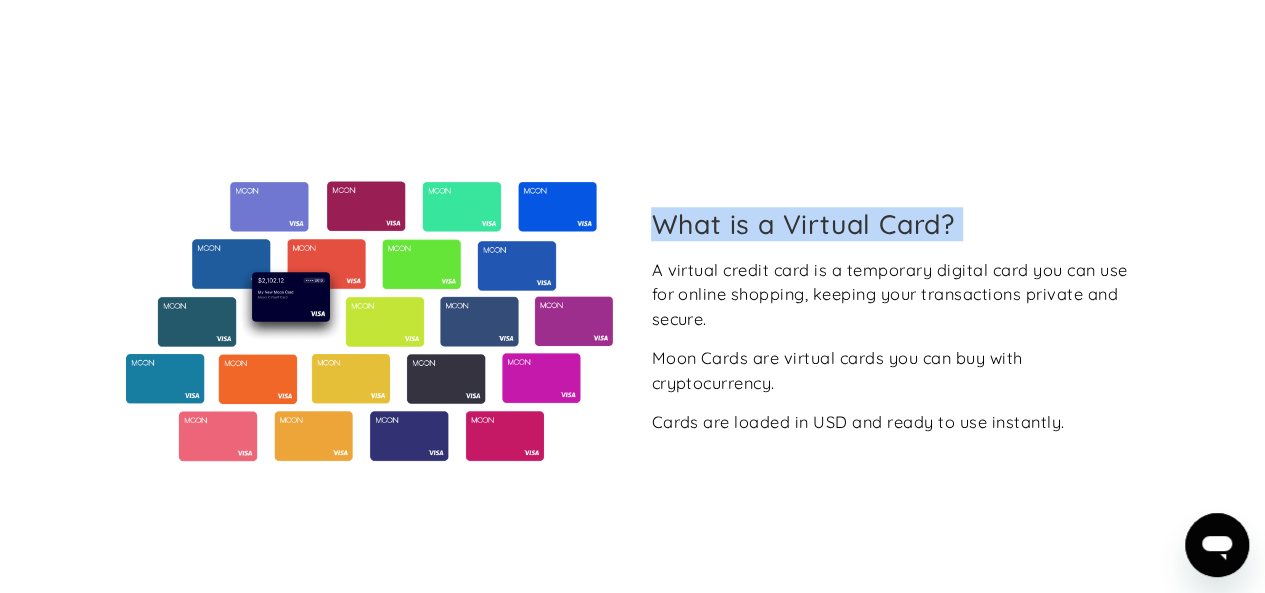 click on "What is a Virtual Card?" at bounding box center [895, 224] 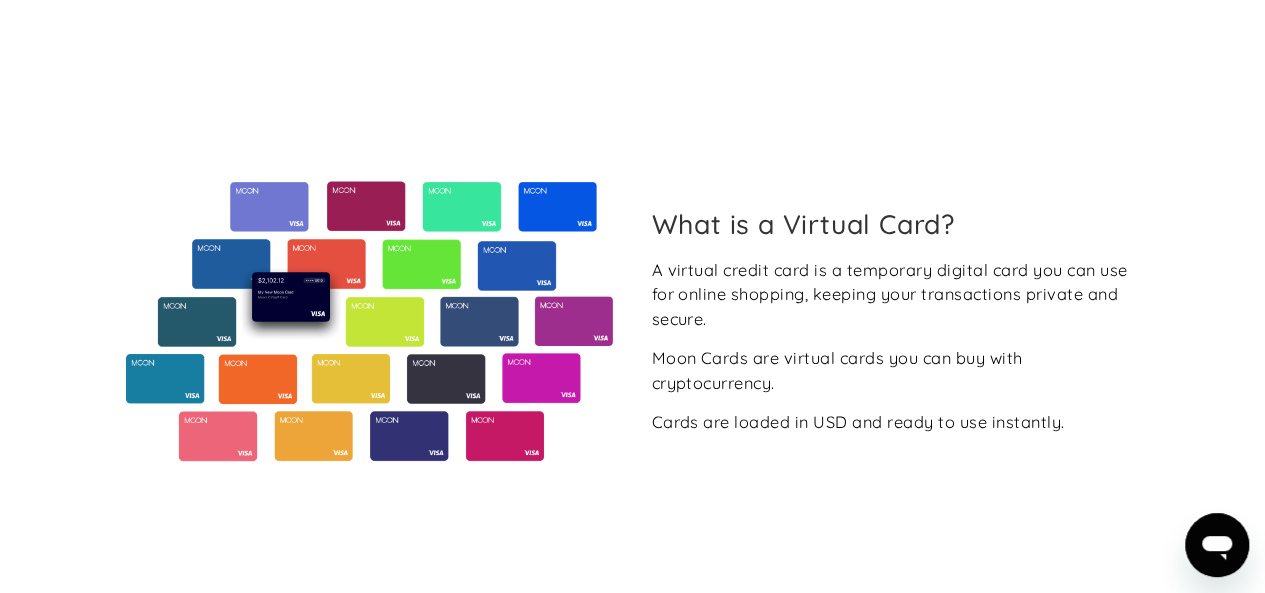 click on "A virtual credit card is a temporary digital card you can use for online shopping, keeping your transactions private and secure." at bounding box center [895, 295] 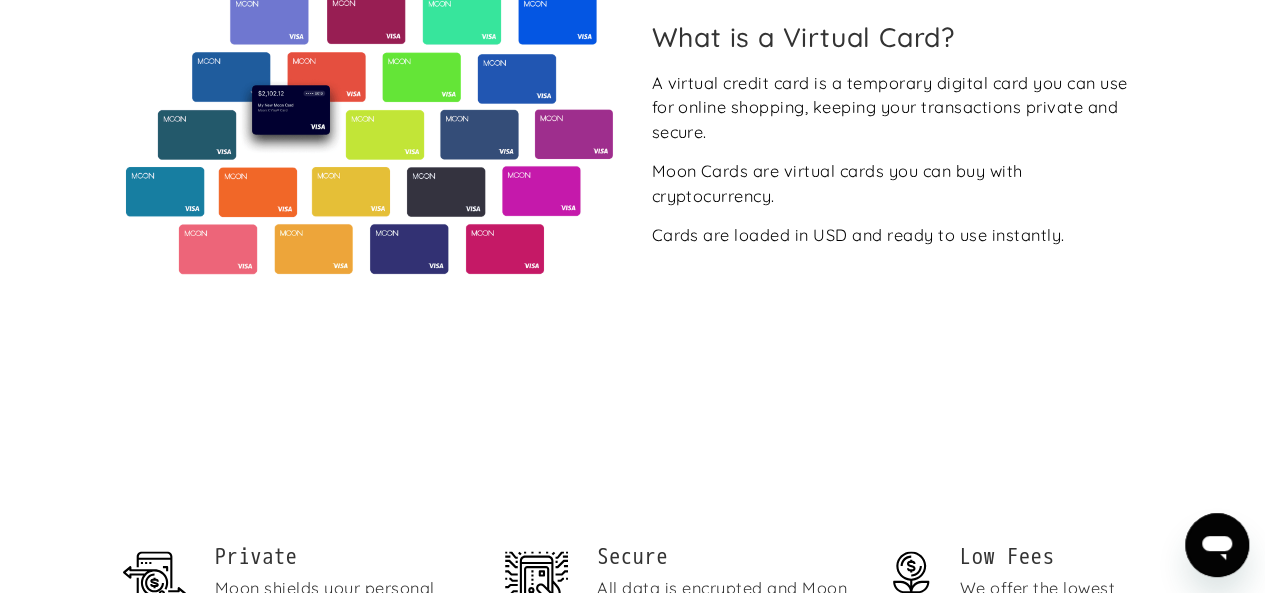 scroll, scrollTop: 917, scrollLeft: 0, axis: vertical 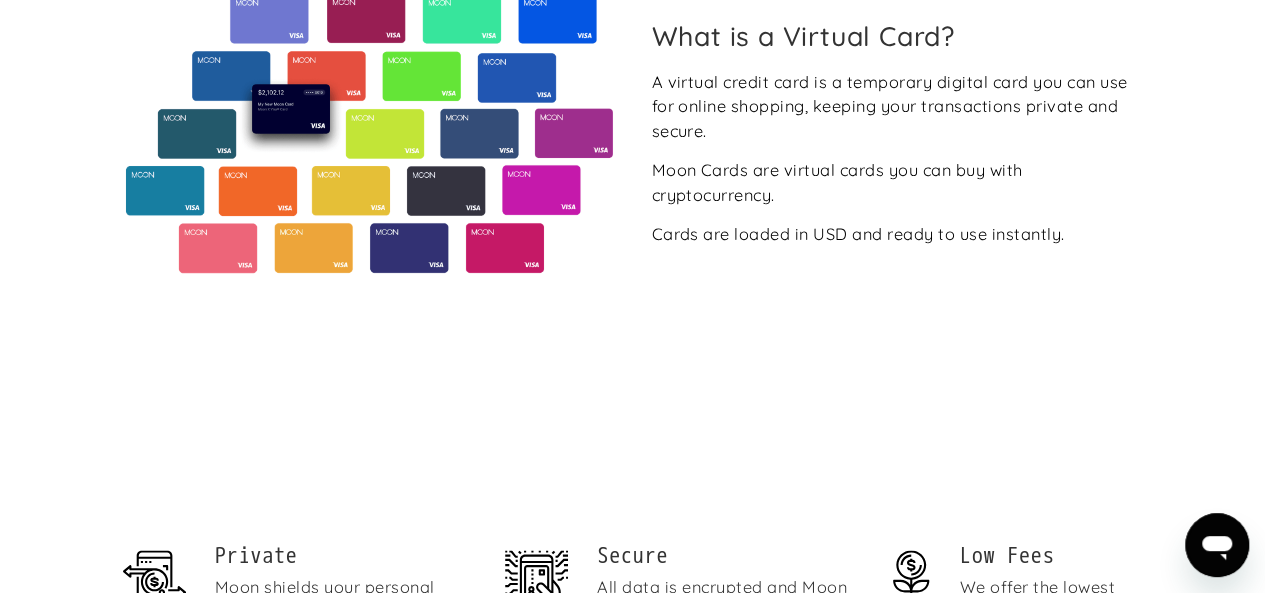 click on "Moon Cards are virtual cards you can buy with cryptocurrency." at bounding box center (895, 182) 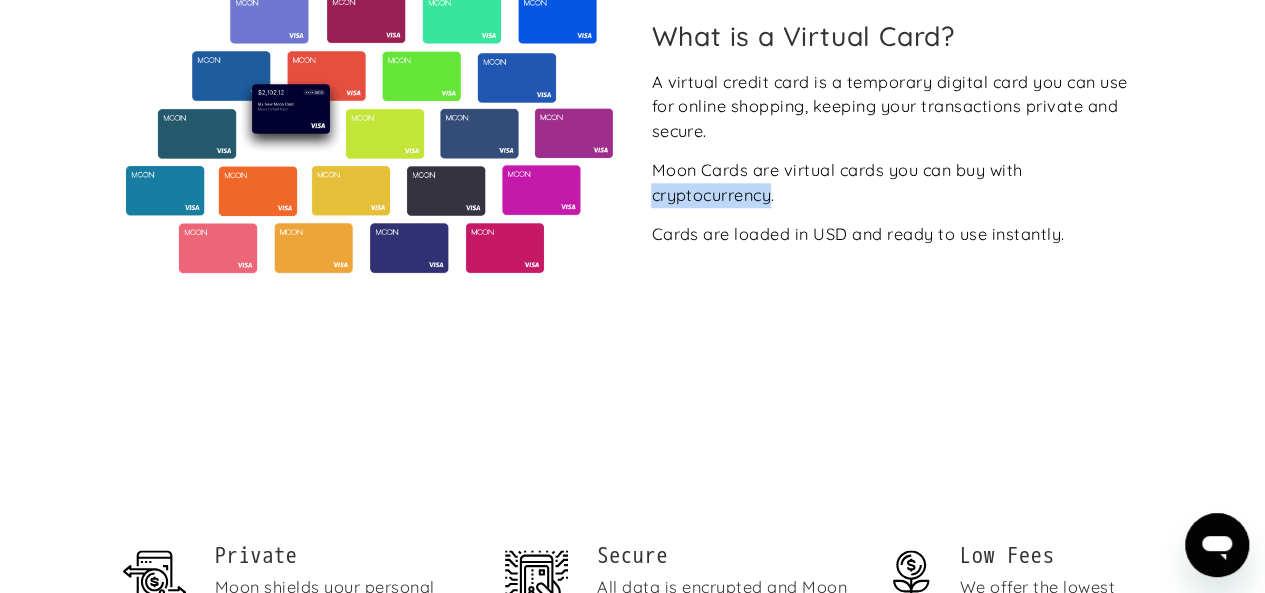 click on "Moon Cards are virtual cards you can buy with cryptocurrency." at bounding box center (895, 182) 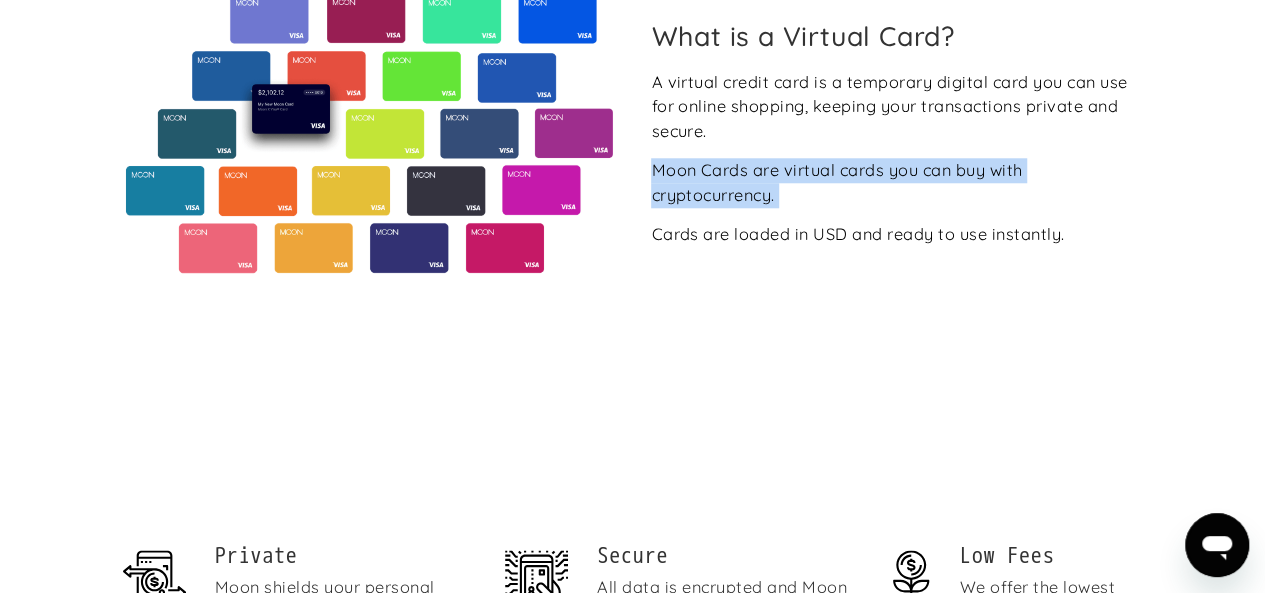 click on "Moon Cards are virtual cards you can buy with cryptocurrency." at bounding box center [895, 182] 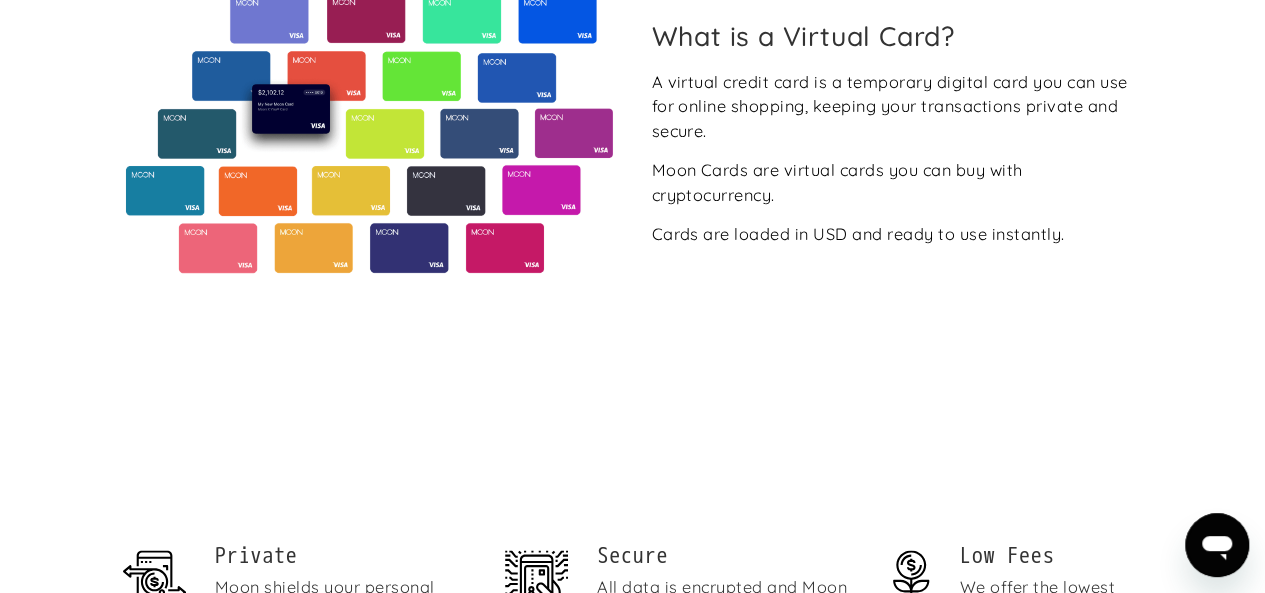 click on "What is a Virtual Card? A virtual credit card is a temporary digital card you can use for online shopping, keeping your transactions private and secure. Moon Cards are virtual cards you can buy with cryptocurrency. Cards are loaded in USD and ready to use instantly." at bounding box center [633, 133] 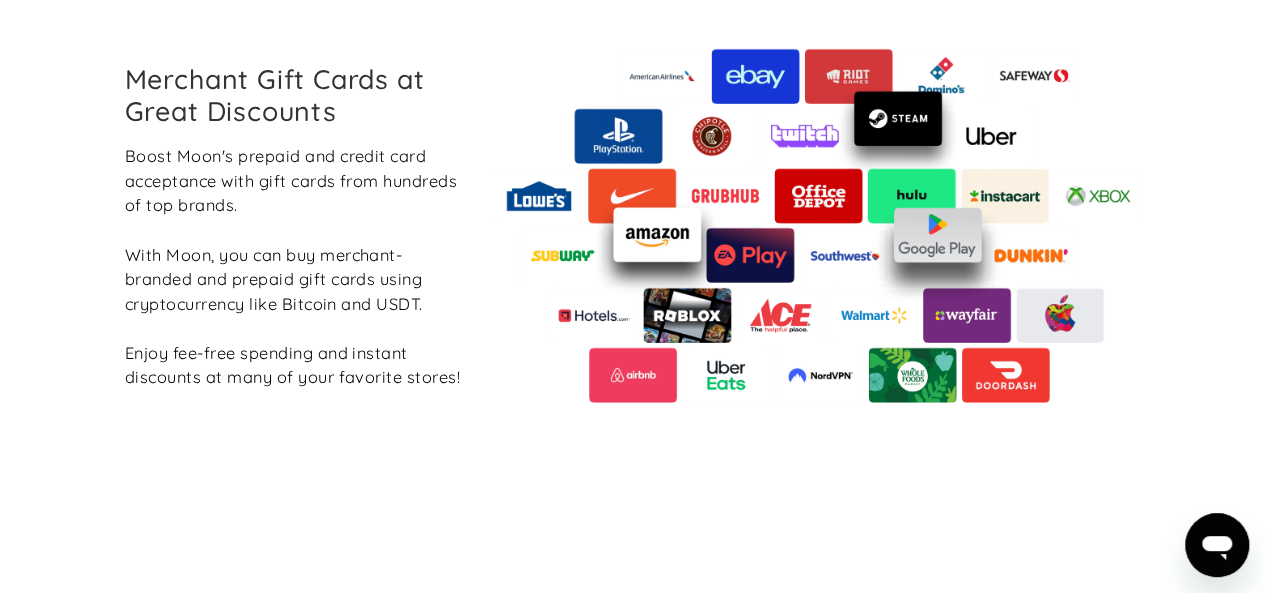 scroll, scrollTop: 2414, scrollLeft: 0, axis: vertical 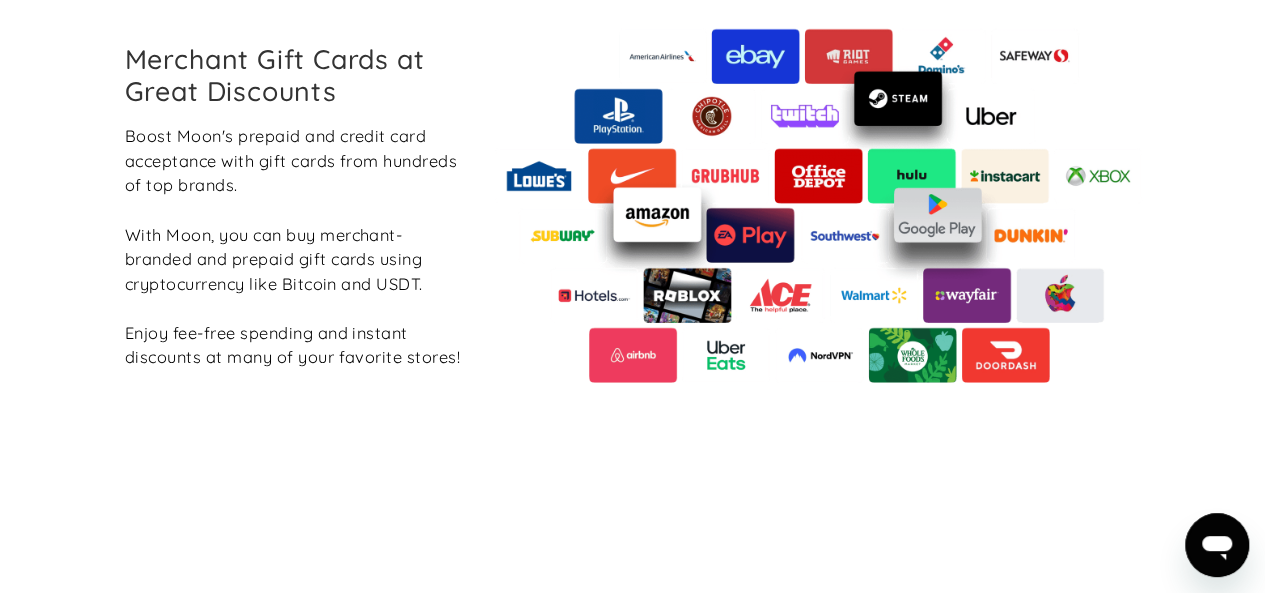 click on "Merchant Gift Cards at Great Discounts" at bounding box center (295, 75) 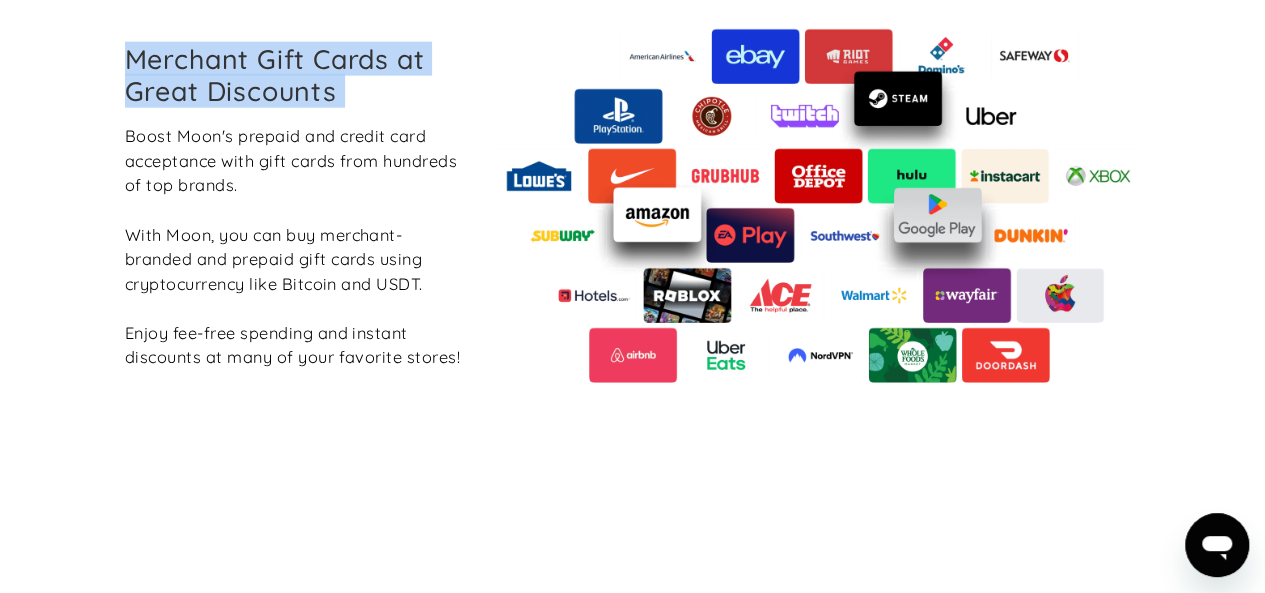 click on "Merchant Gift Cards at Great Discounts" at bounding box center (295, 75) 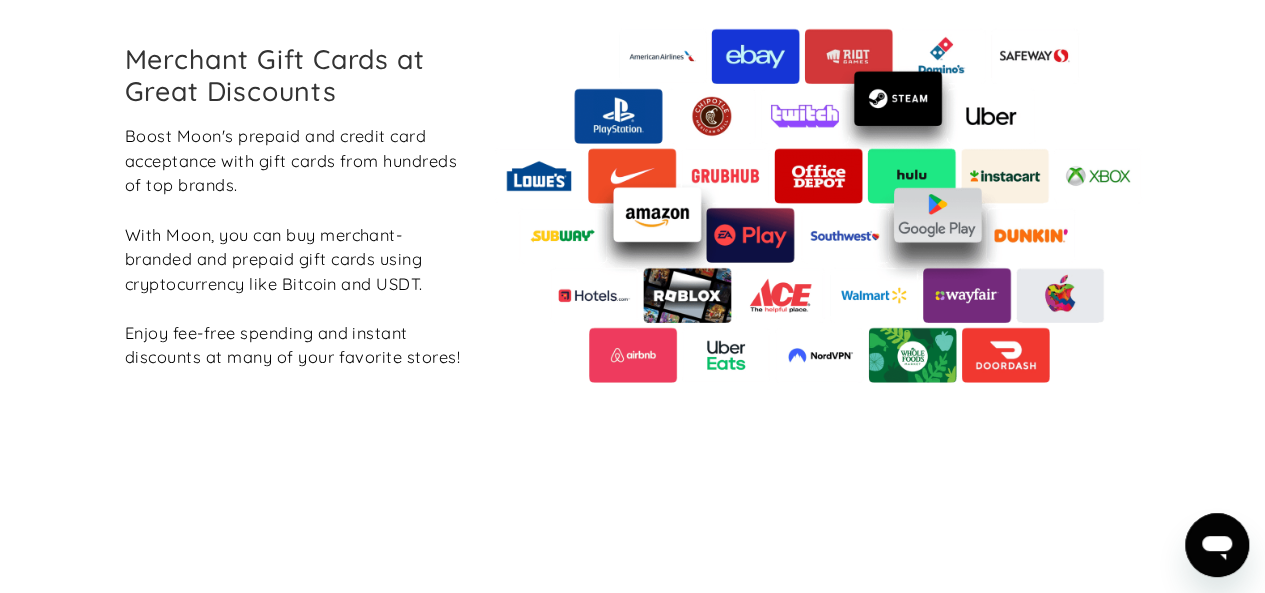 click on "Boost Moon's prepaid and credit card acceptance with gift cards from hundreds of top brands.  With Moon, you can buy merchant-branded and prepaid gift cards using cryptocurrency like Bitcoin and USDT.  Enjoy fee-free spending and instant discounts at many of your favorite stores!" at bounding box center (295, 247) 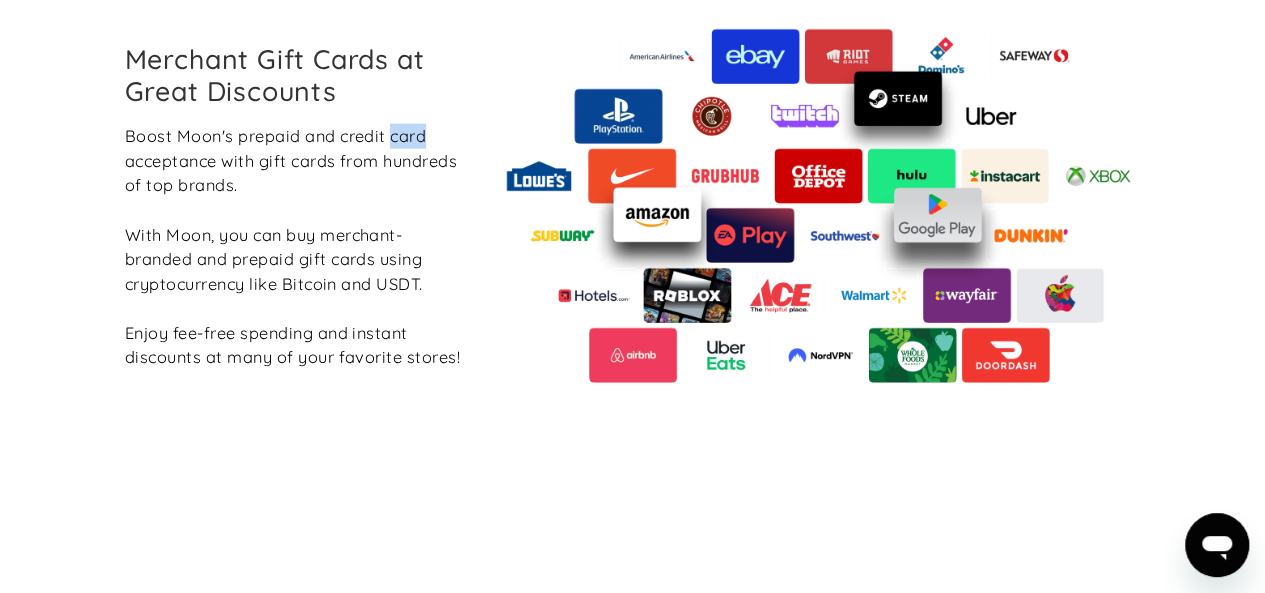 click on "Boost Moon's prepaid and credit card acceptance with gift cards from hundreds of top brands.  With Moon, you can buy merchant-branded and prepaid gift cards using cryptocurrency like Bitcoin and USDT.  Enjoy fee-free spending and instant discounts at many of your favorite stores!" at bounding box center [295, 247] 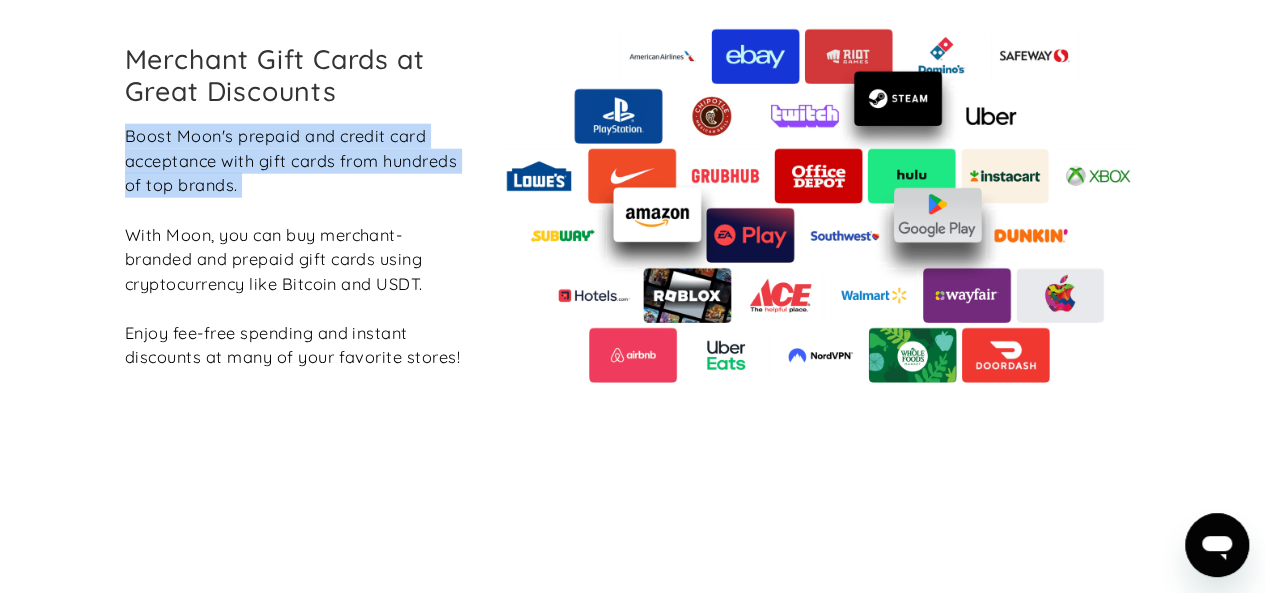 click on "Boost Moon's prepaid and credit card acceptance with gift cards from hundreds of top brands.  With Moon, you can buy merchant-branded and prepaid gift cards using cryptocurrency like Bitcoin and USDT.  Enjoy fee-free spending and instant discounts at many of your favorite stores!" at bounding box center [295, 247] 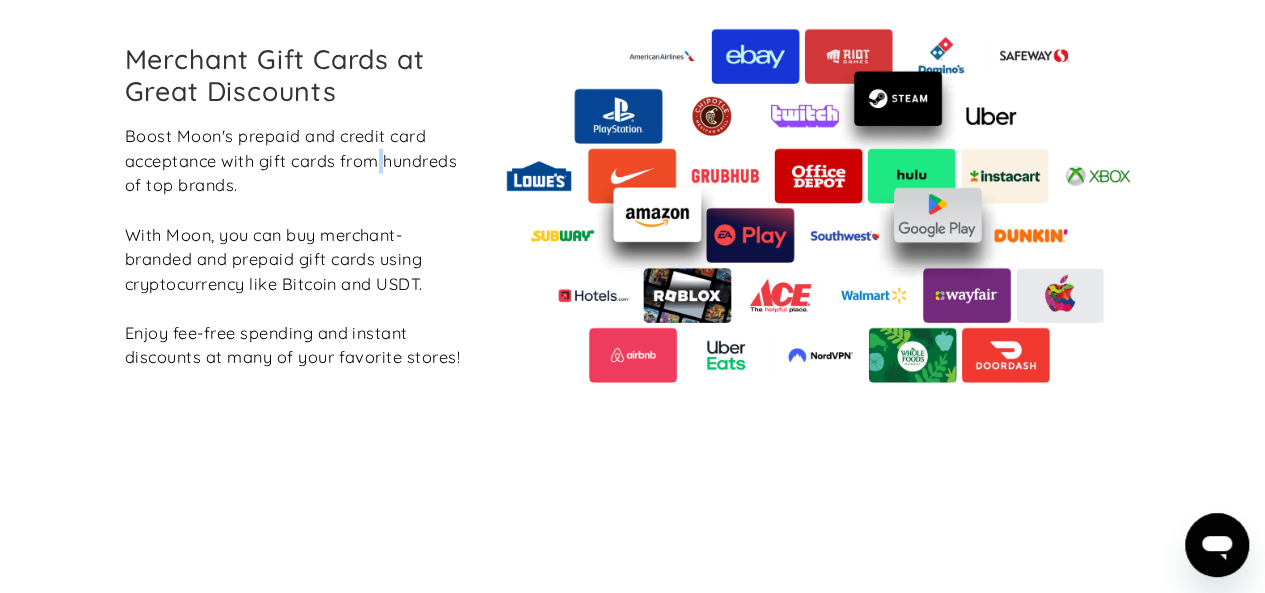 click on "Boost Moon's prepaid and credit card acceptance with gift cards from hundreds of top brands.  With Moon, you can buy merchant-branded and prepaid gift cards using cryptocurrency like Bitcoin and USDT.  Enjoy fee-free spending and instant discounts at many of your favorite stores!" at bounding box center [295, 247] 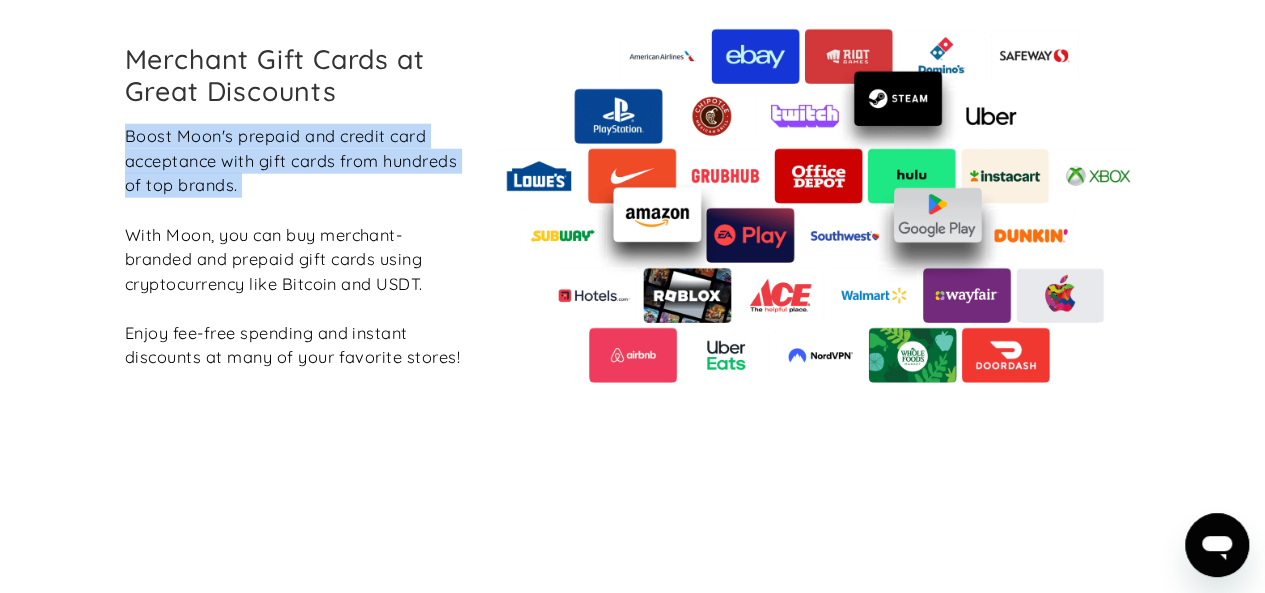 click on "Boost Moon's prepaid and credit card acceptance with gift cards from hundreds of top brands.  With Moon, you can buy merchant-branded and prepaid gift cards using cryptocurrency like Bitcoin and USDT.  Enjoy fee-free spending and instant discounts at many of your favorite stores!" at bounding box center (295, 247) 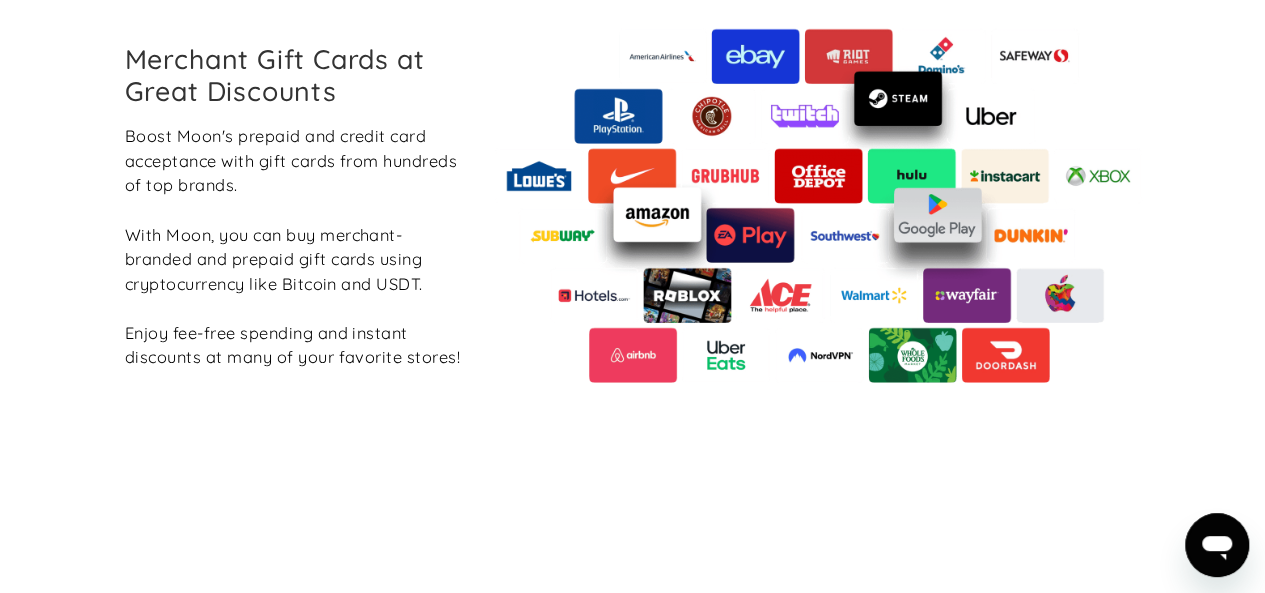 click on "Boost Moon's prepaid and credit card acceptance with gift cards from hundreds of top brands.  With Moon, you can buy merchant-branded and prepaid gift cards using cryptocurrency like Bitcoin and USDT.  Enjoy fee-free spending and instant discounts at many of your favorite stores!" at bounding box center [295, 247] 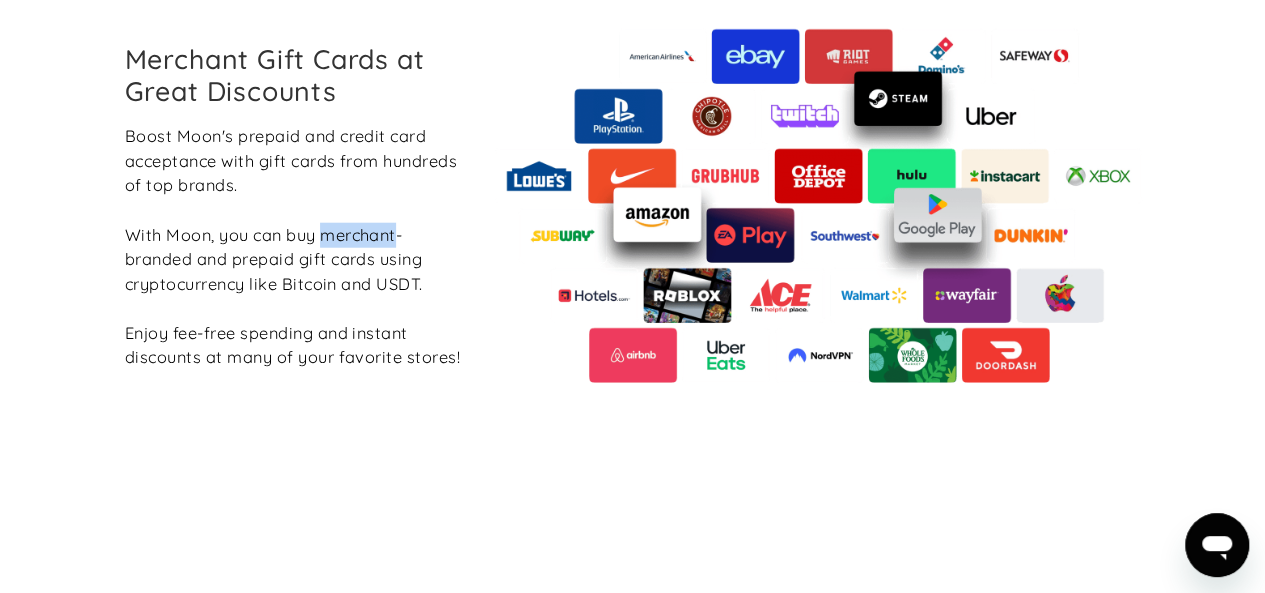click on "Boost Moon's prepaid and credit card acceptance with gift cards from hundreds of top brands.  With Moon, you can buy merchant-branded and prepaid gift cards using cryptocurrency like Bitcoin and USDT.  Enjoy fee-free spending and instant discounts at many of your favorite stores!" at bounding box center (295, 247) 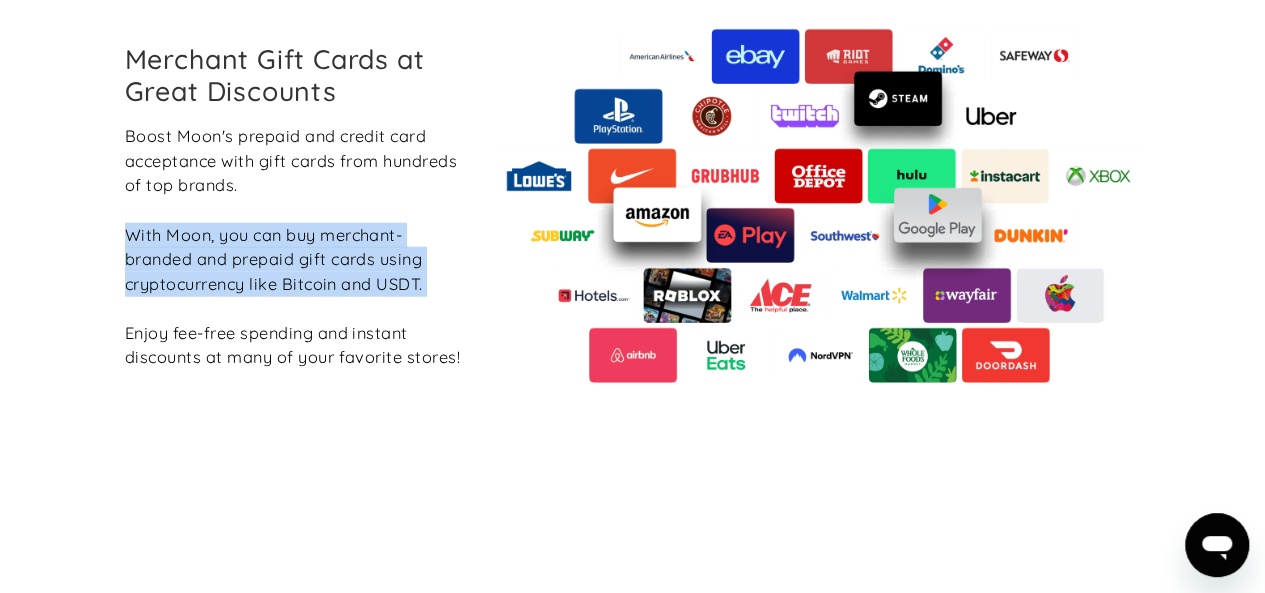 click on "Boost Moon's prepaid and credit card acceptance with gift cards from hundreds of top brands.  With Moon, you can buy merchant-branded and prepaid gift cards using cryptocurrency like Bitcoin and USDT.  Enjoy fee-free spending and instant discounts at many of your favorite stores!" at bounding box center [295, 247] 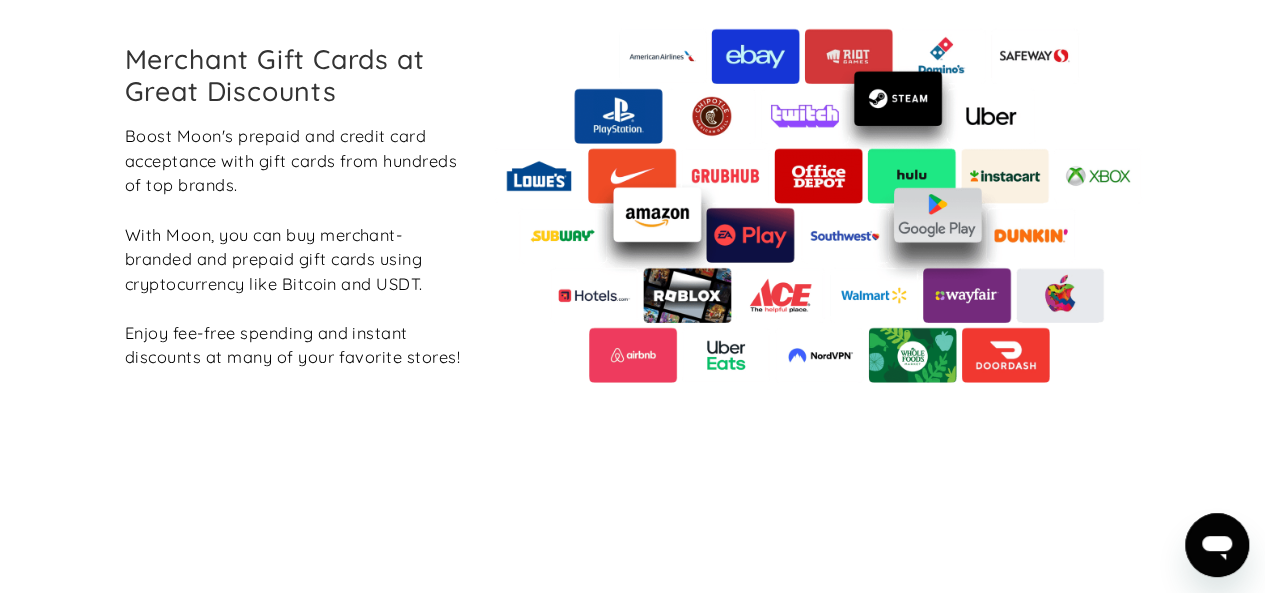 click on "Boost Moon's prepaid and credit card acceptance with gift cards from hundreds of top brands.  With Moon, you can buy merchant-branded and prepaid gift cards using cryptocurrency like Bitcoin and USDT.  Enjoy fee-free spending and instant discounts at many of your favorite stores!" at bounding box center [295, 247] 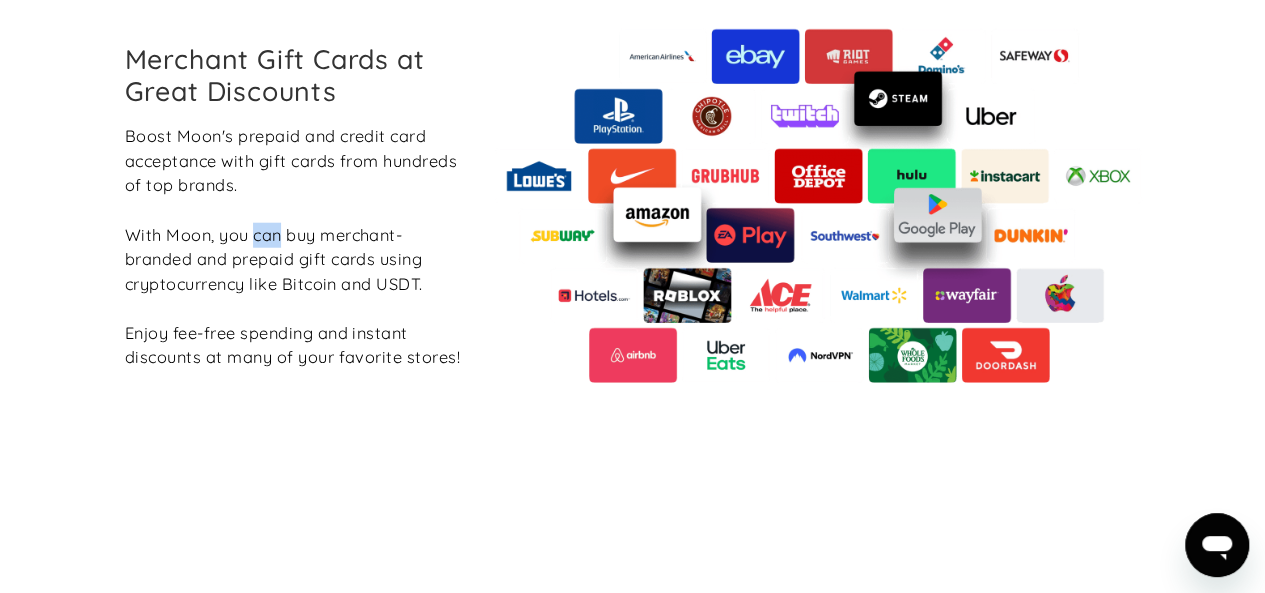 click on "Boost Moon's prepaid and credit card acceptance with gift cards from hundreds of top brands.  With Moon, you can buy merchant-branded and prepaid gift cards using cryptocurrency like Bitcoin and USDT.  Enjoy fee-free spending and instant discounts at many of your favorite stores!" at bounding box center (295, 247) 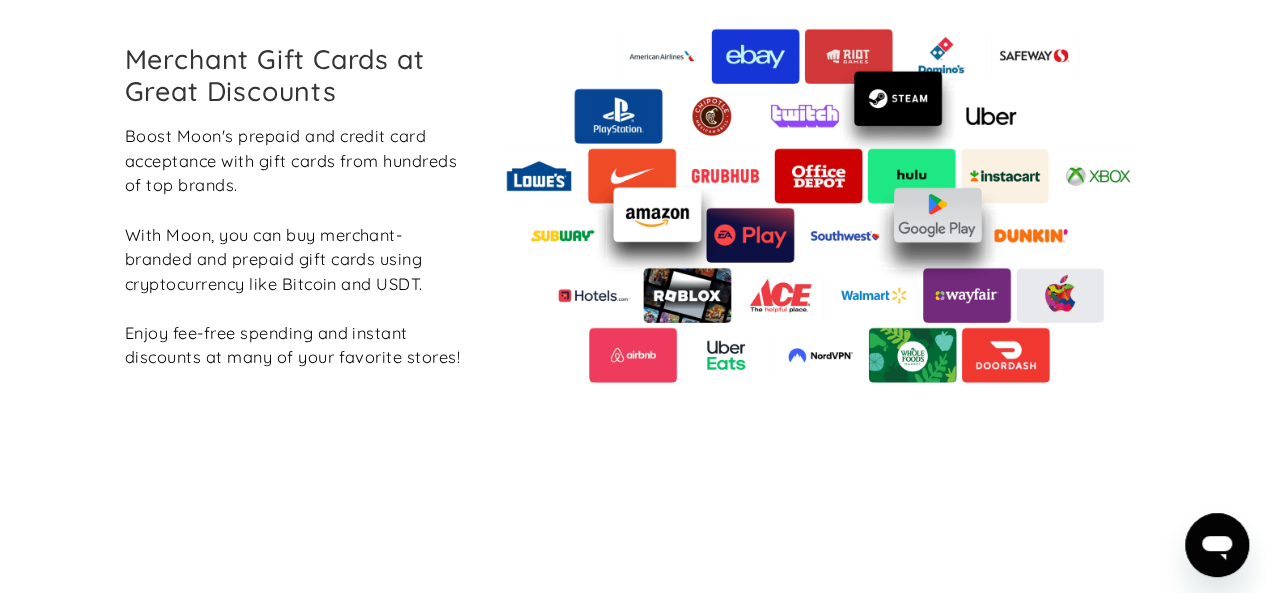 click on "Merchant Gift Cards at Great Discounts Boost Moon's prepaid and credit card acceptance with gift cards from hundreds of top brands.  With Moon, you can buy merchant-branded and prepaid gift cards using cryptocurrency like Bitcoin and USDT.  Enjoy fee-free spending and instant discounts at many of your favorite stores!" at bounding box center (633, 206) 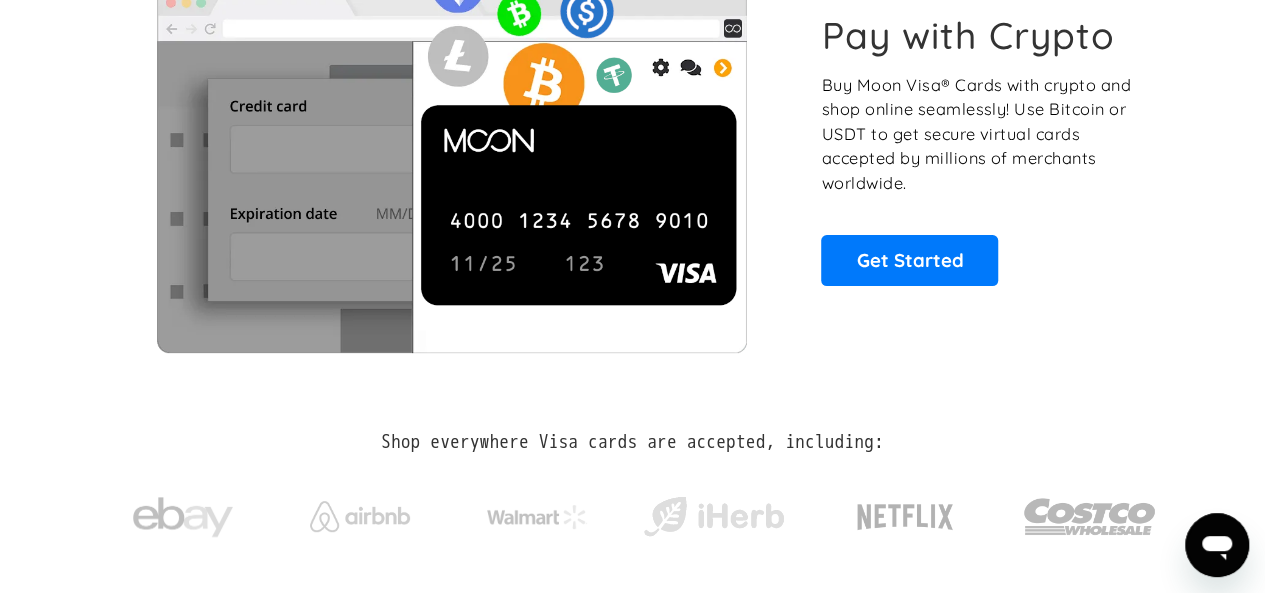 scroll, scrollTop: 0, scrollLeft: 0, axis: both 